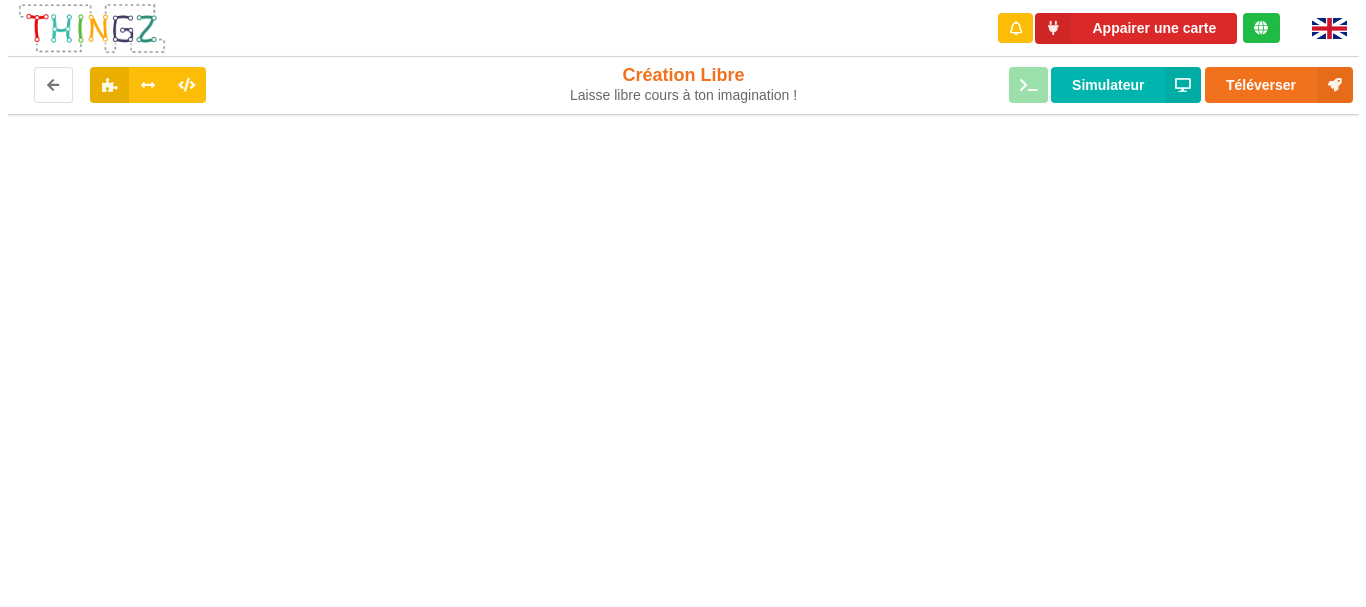 scroll, scrollTop: 0, scrollLeft: 0, axis: both 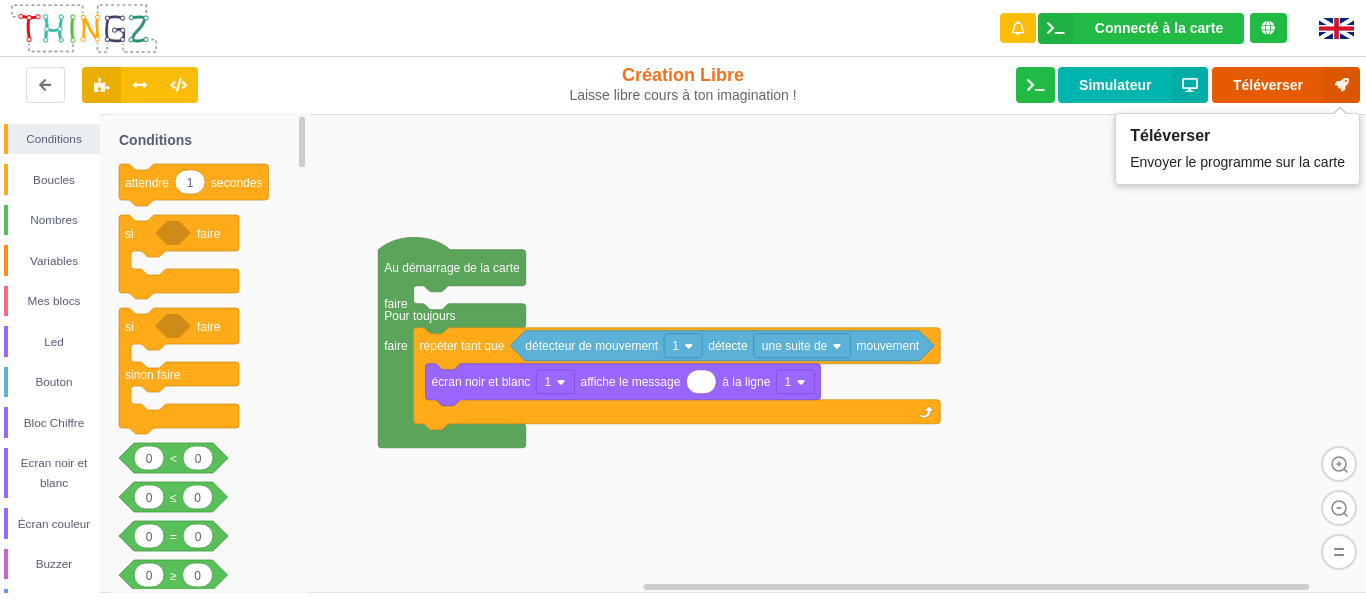 click on "Téléverser" at bounding box center (1286, 85) 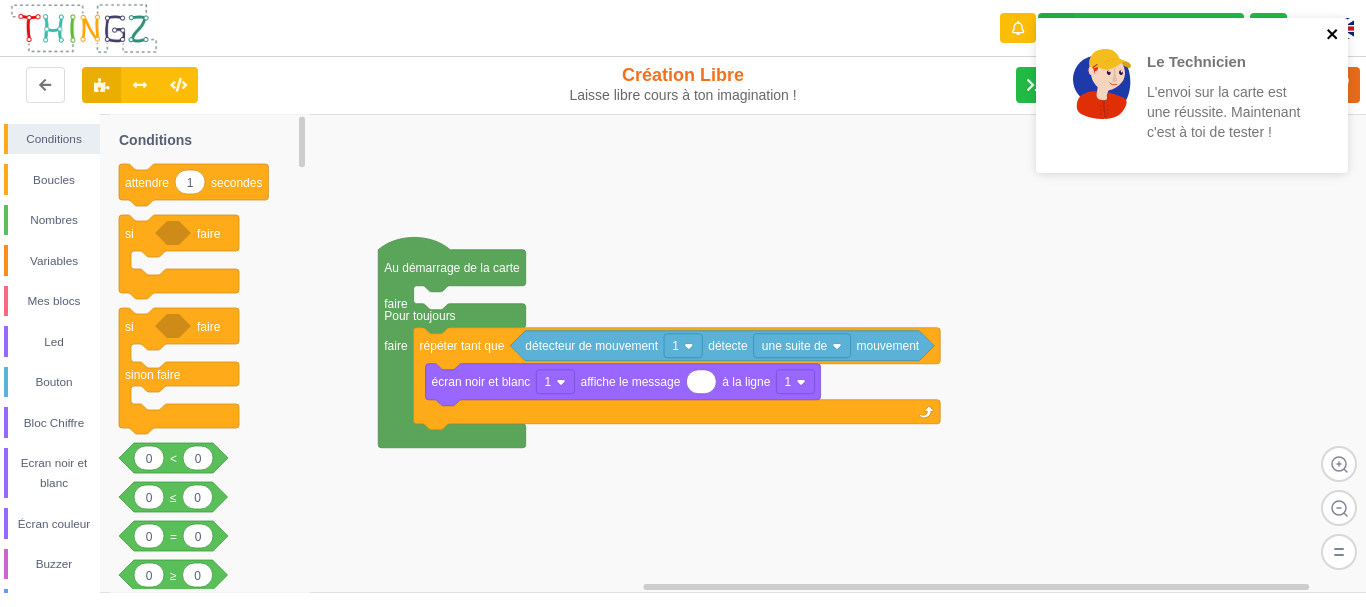 click 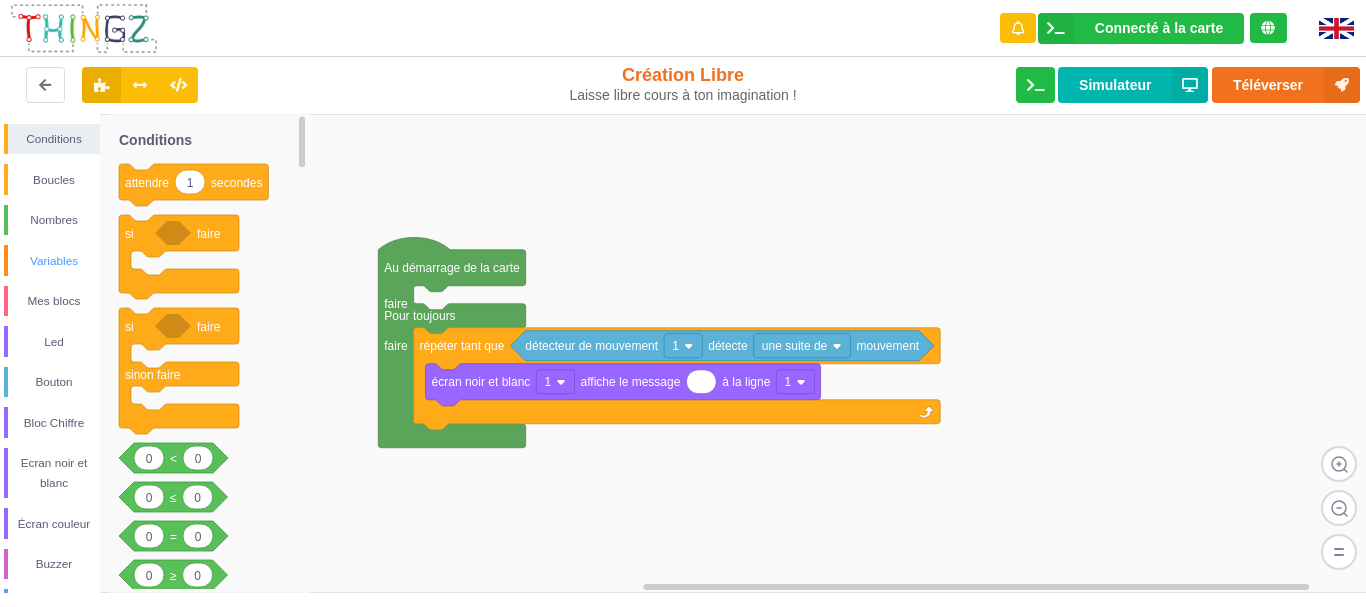 click on "Variables" at bounding box center (52, 260) 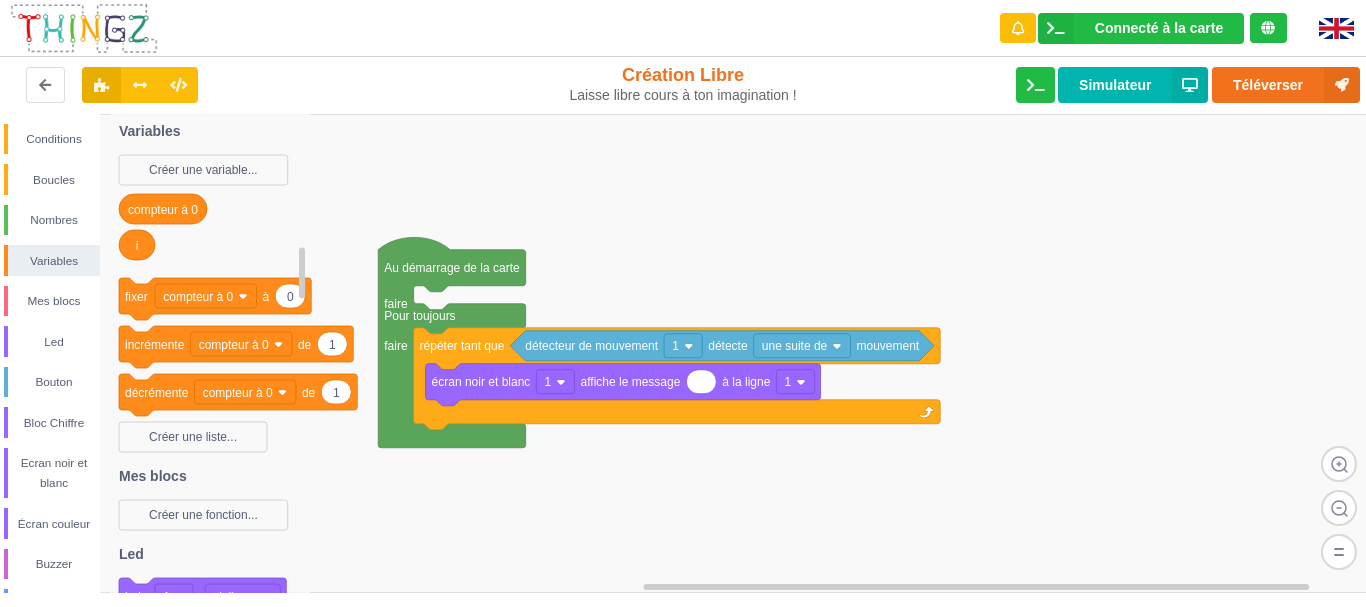 click on "compteur à 0" 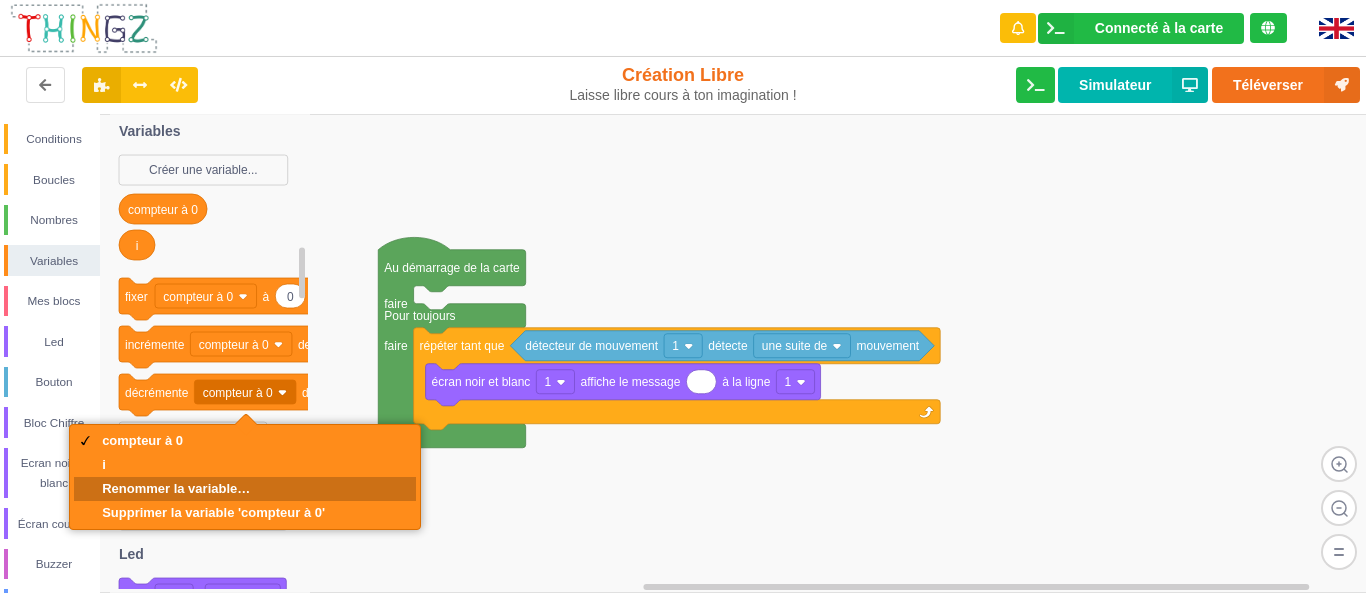 click on "Renommer la variable…" at bounding box center (213, 488) 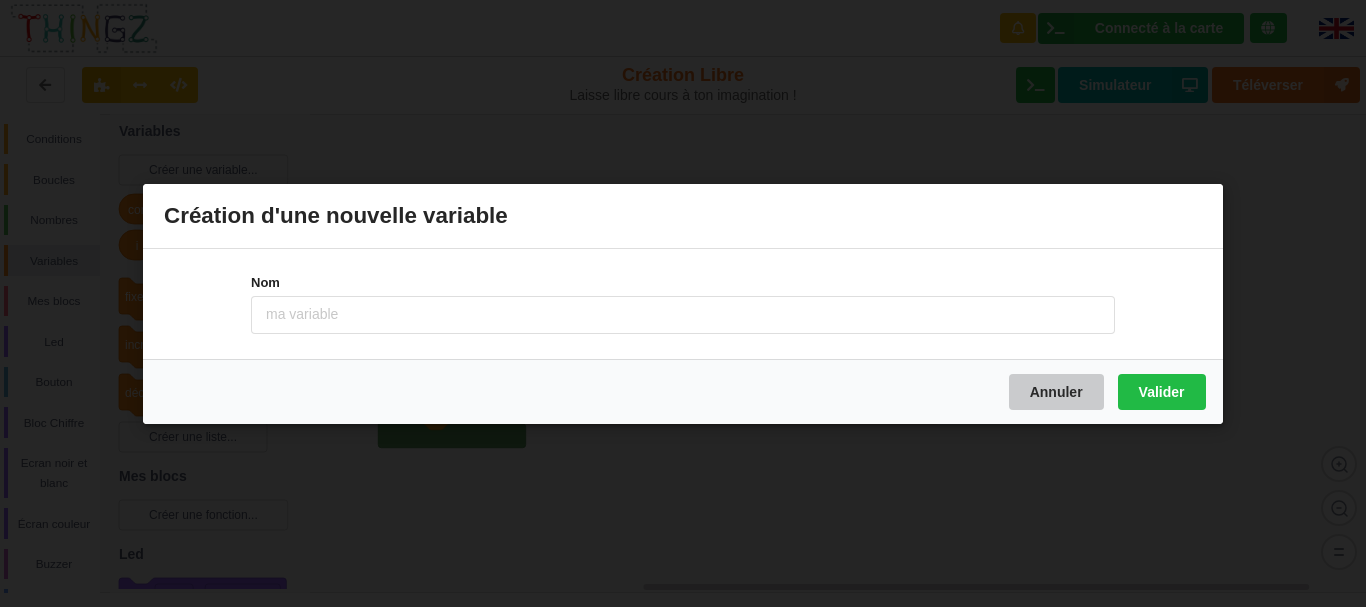 click on "Annuler" at bounding box center [1056, 391] 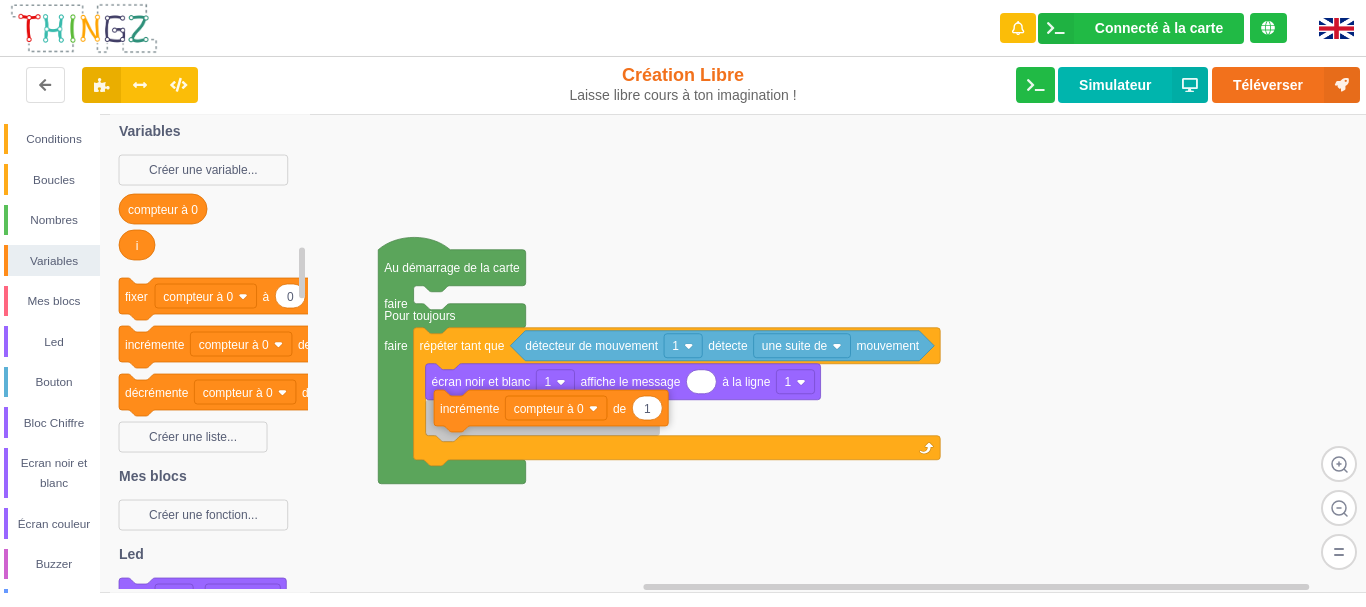 drag, startPoint x: 165, startPoint y: 349, endPoint x: 480, endPoint y: 413, distance: 321.43585 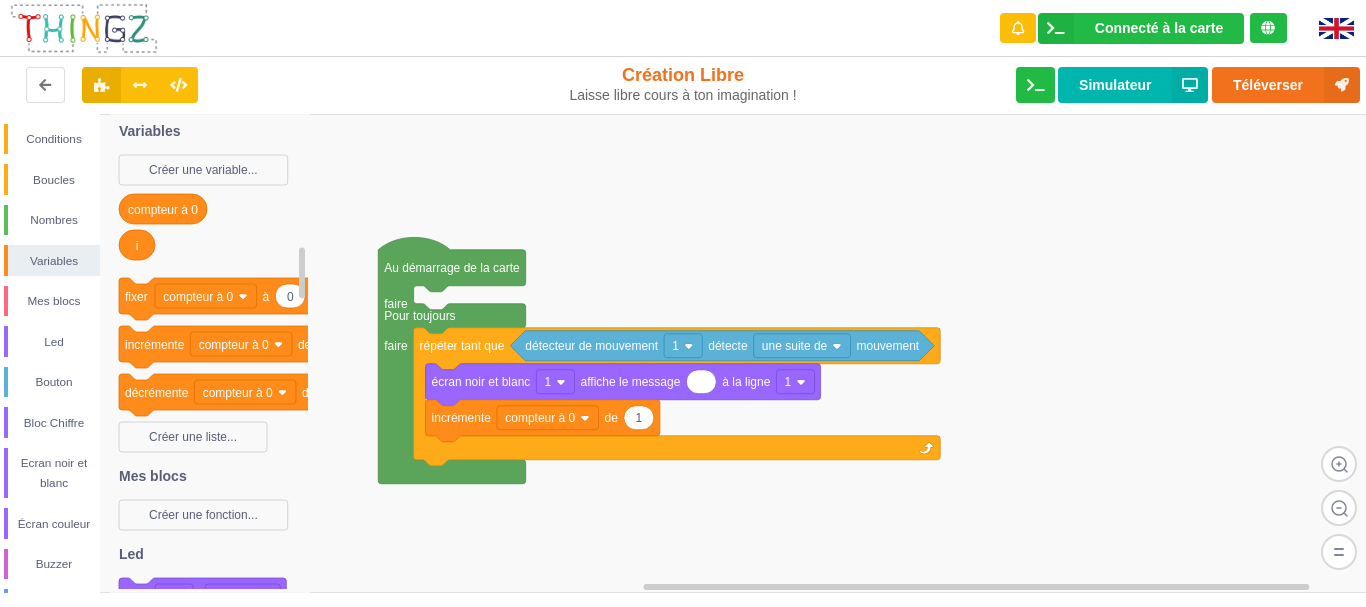 click at bounding box center (84, 28) 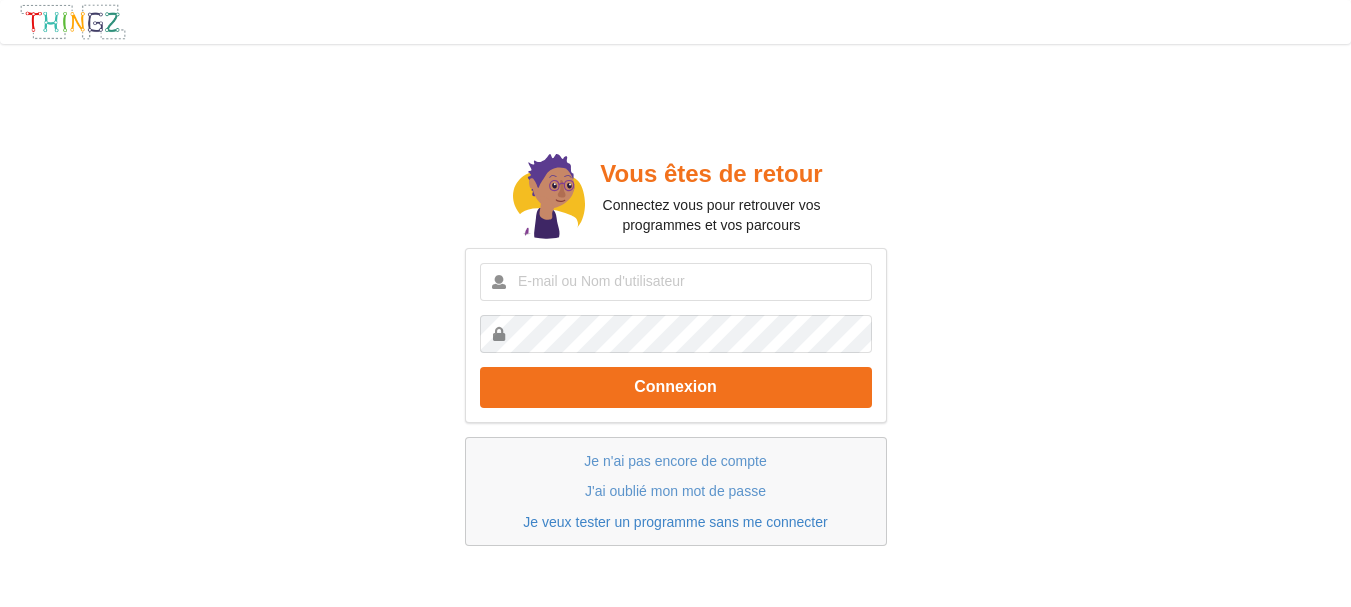click on "Je veux tester un programme sans me connecter" at bounding box center [675, 522] 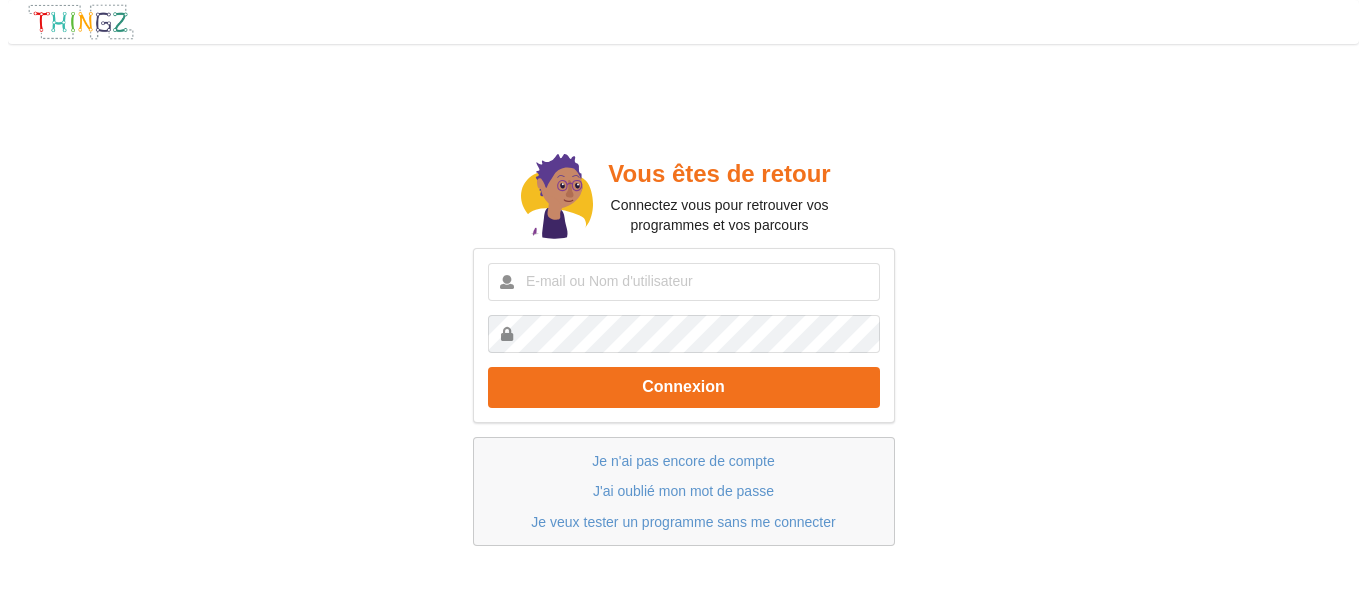 scroll, scrollTop: 0, scrollLeft: 0, axis: both 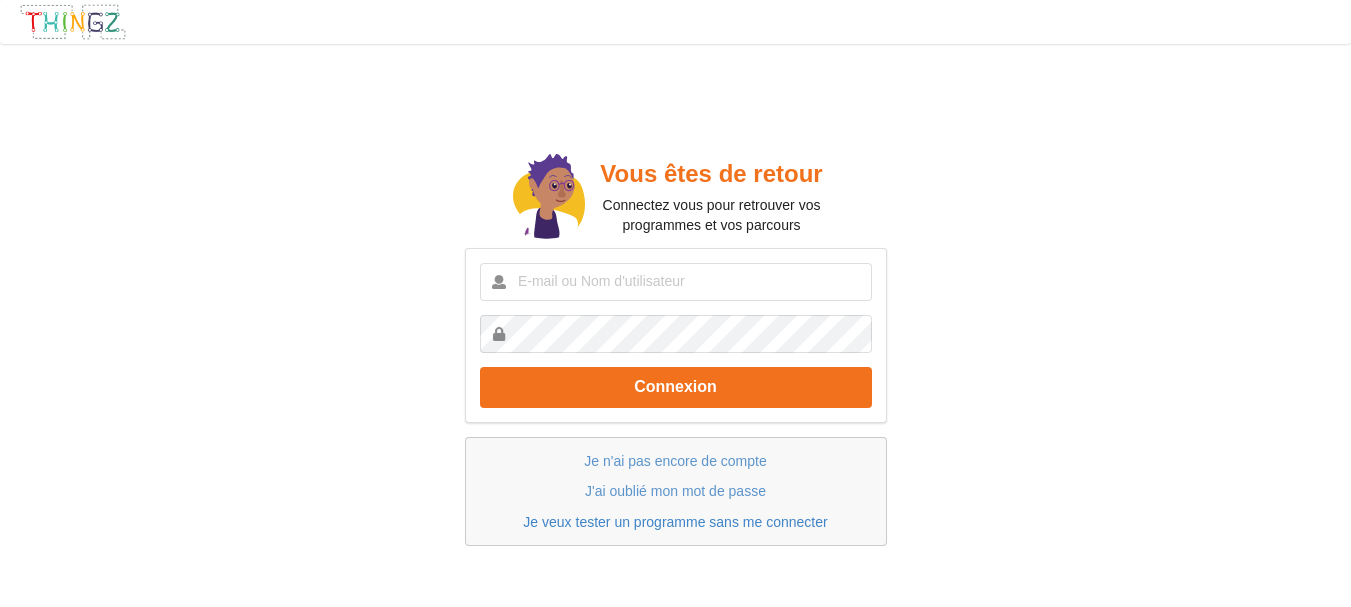 click on "Je veux tester un programme sans me connecter" at bounding box center [675, 522] 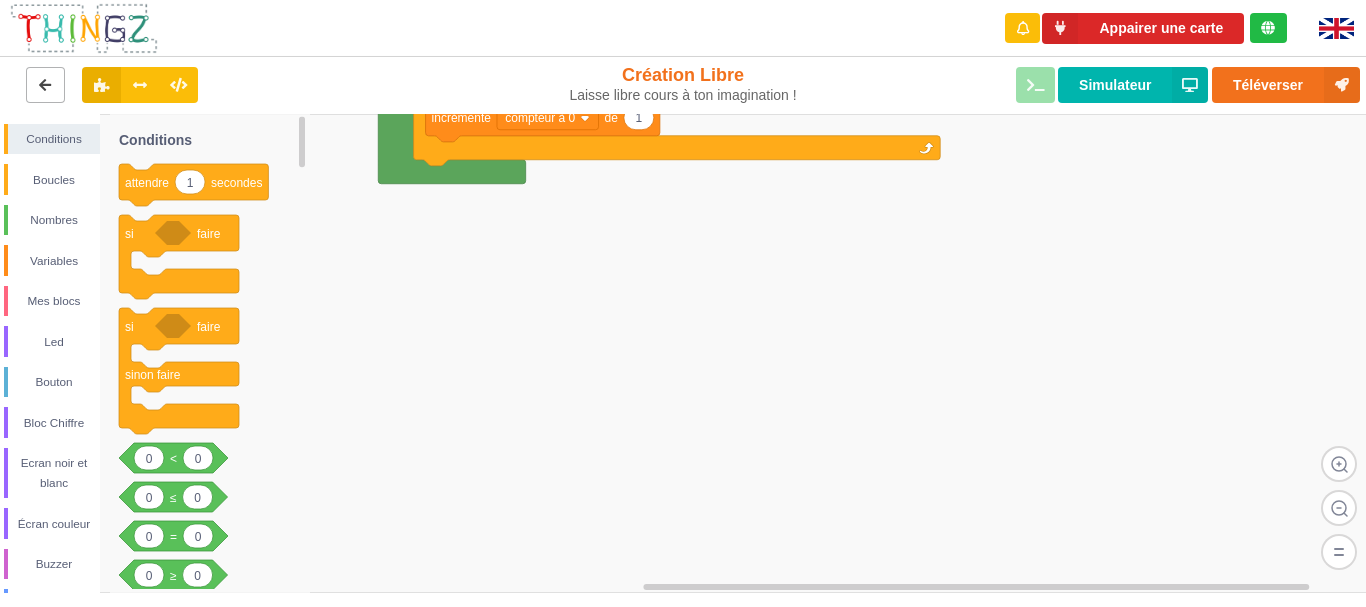click at bounding box center (45, 84) 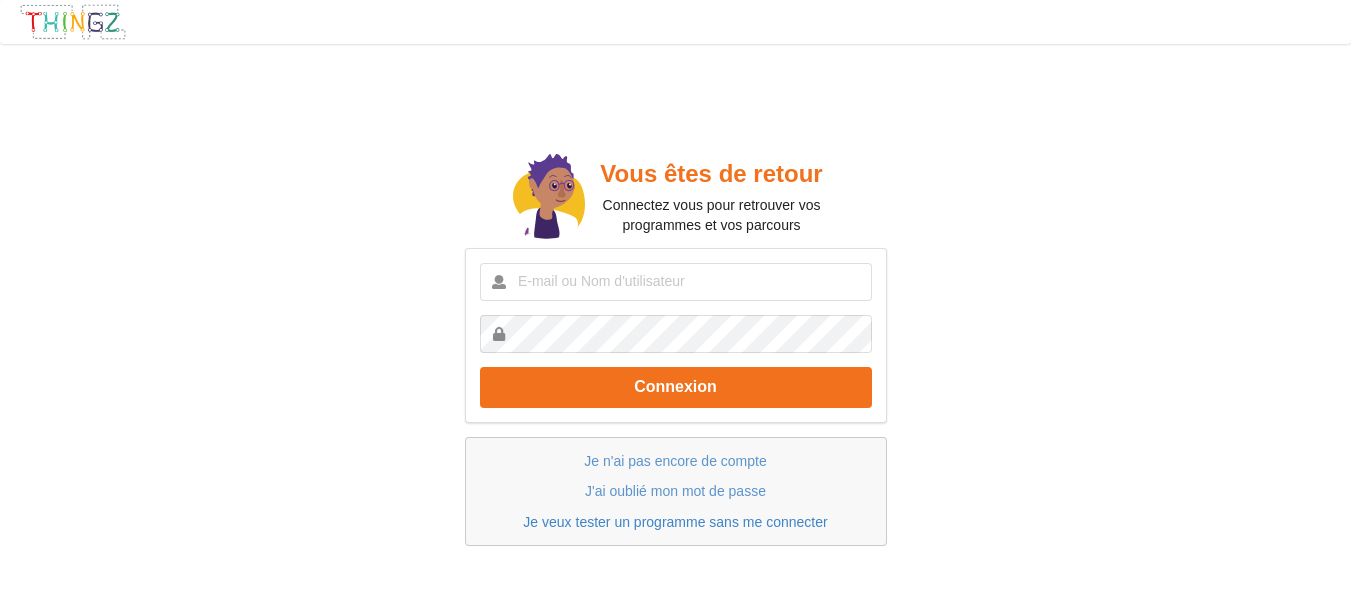 click on "Je veux tester un programme sans me connecter" at bounding box center (675, 522) 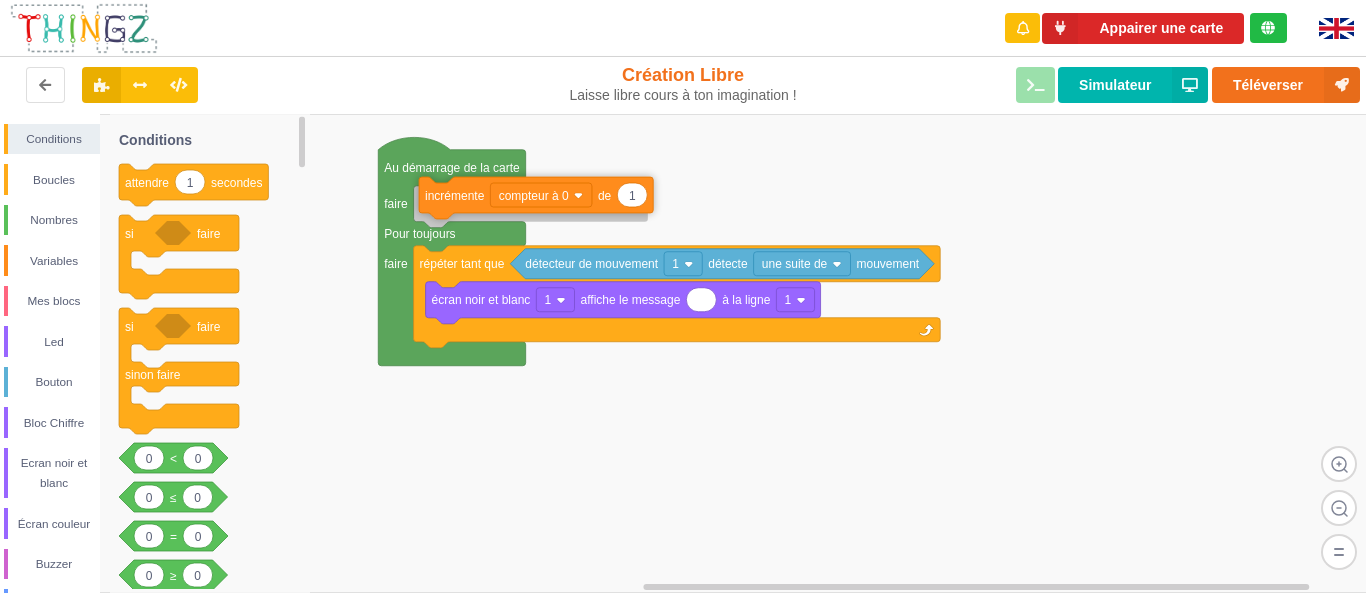 drag, startPoint x: 465, startPoint y: 327, endPoint x: 458, endPoint y: 204, distance: 123.19903 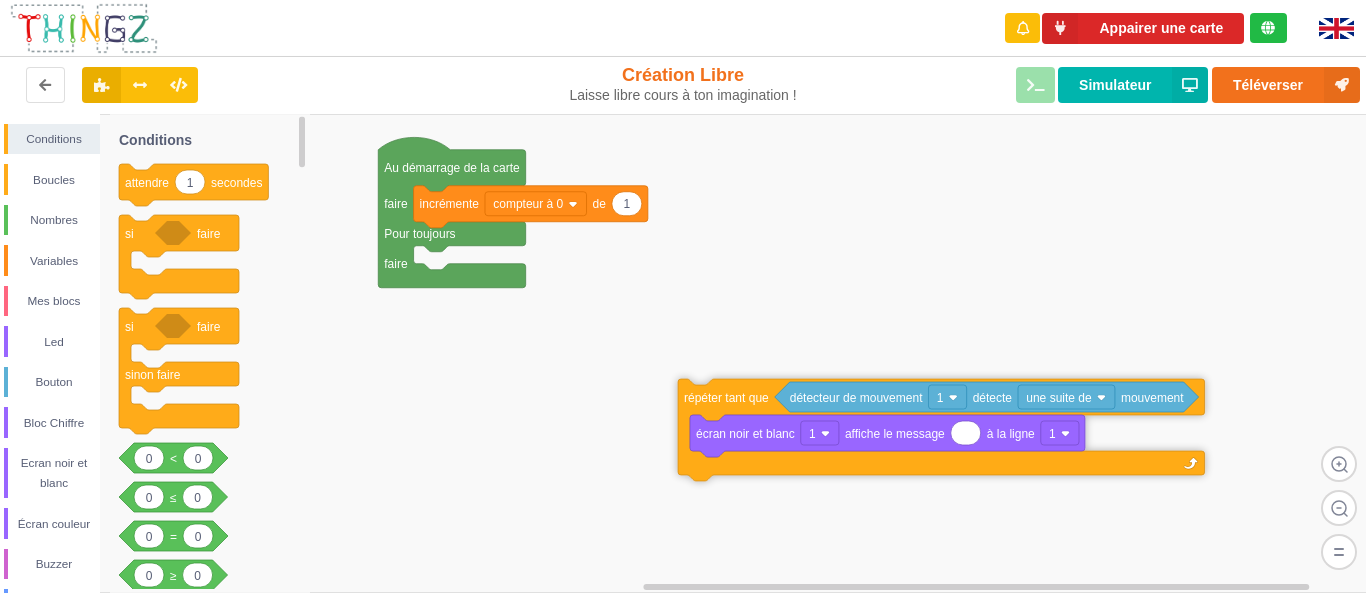 drag, startPoint x: 452, startPoint y: 280, endPoint x: 704, endPoint y: 409, distance: 283.0989 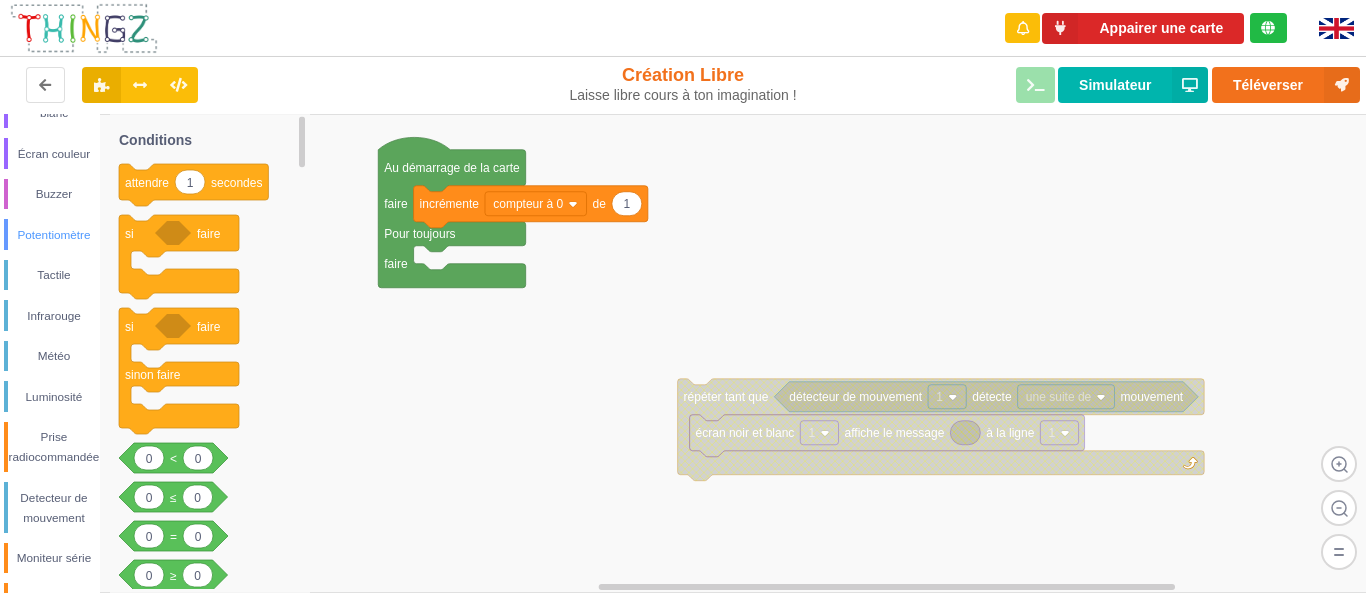 scroll, scrollTop: 400, scrollLeft: 0, axis: vertical 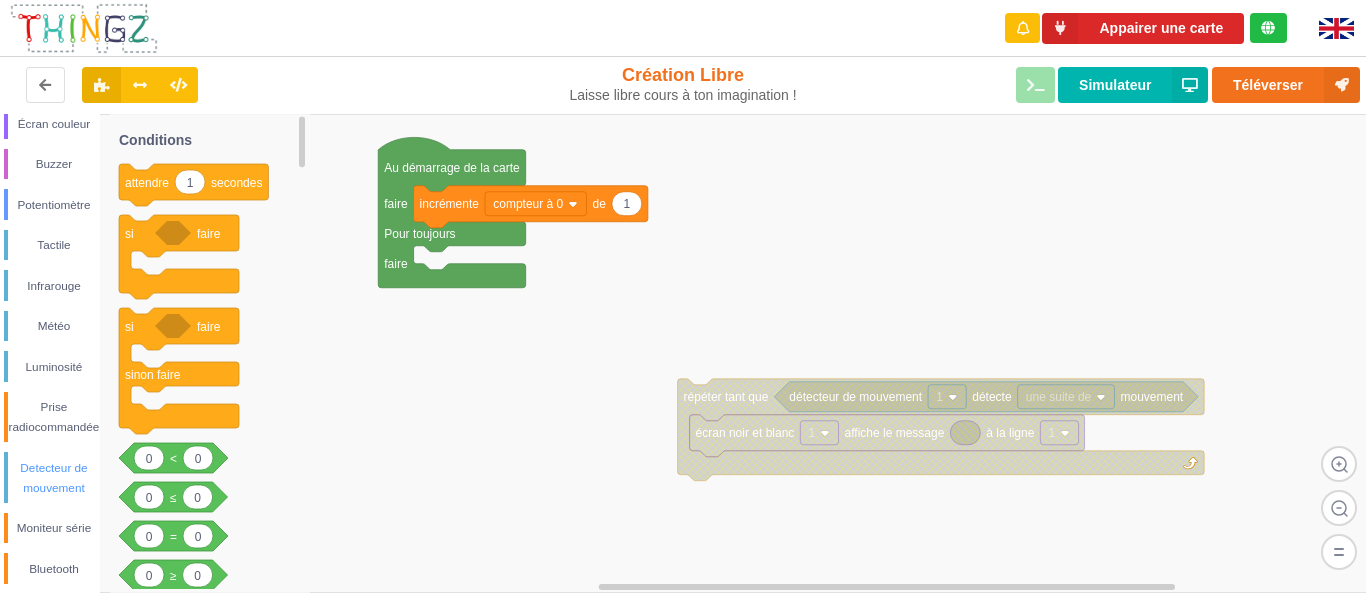 click on "Detecteur de mouvement" at bounding box center [54, 478] 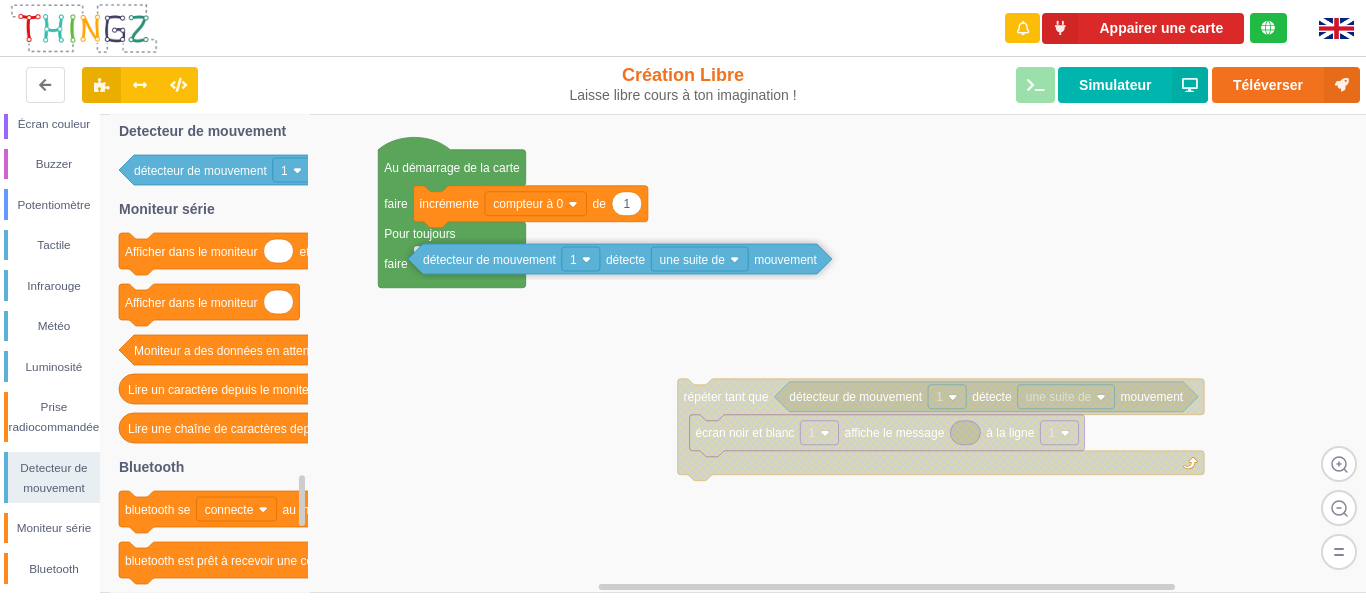 drag, startPoint x: 160, startPoint y: 173, endPoint x: 450, endPoint y: 262, distance: 303.34964 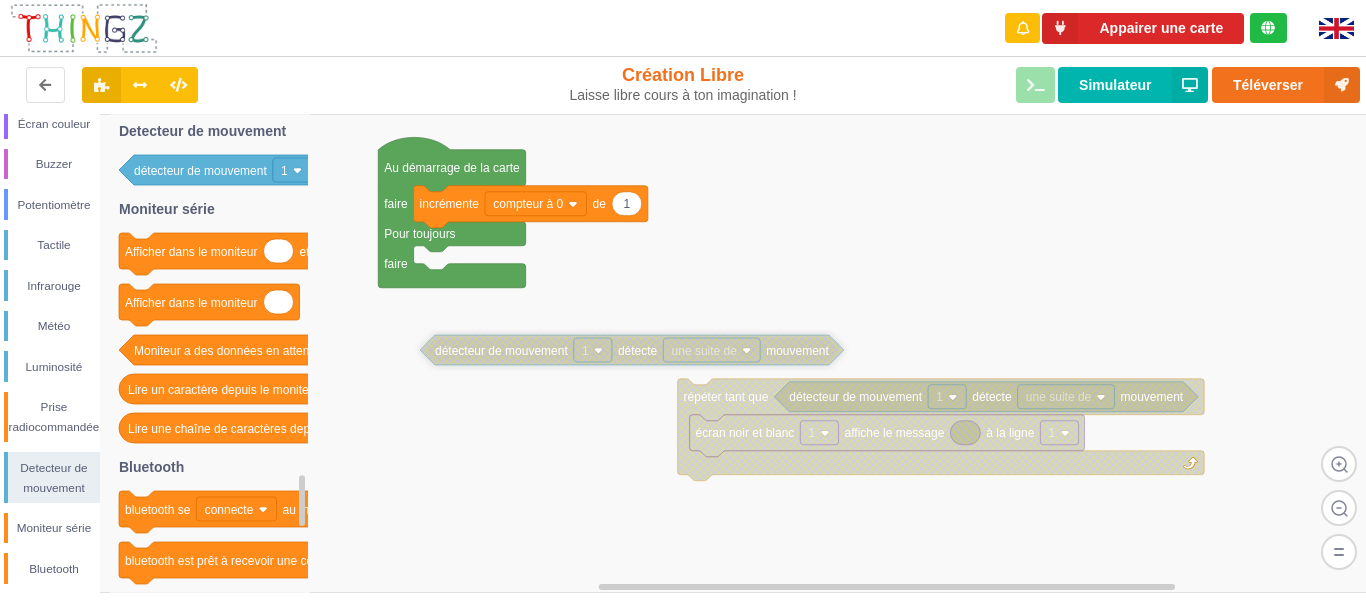 drag, startPoint x: 457, startPoint y: 266, endPoint x: 468, endPoint y: 357, distance: 91.66242 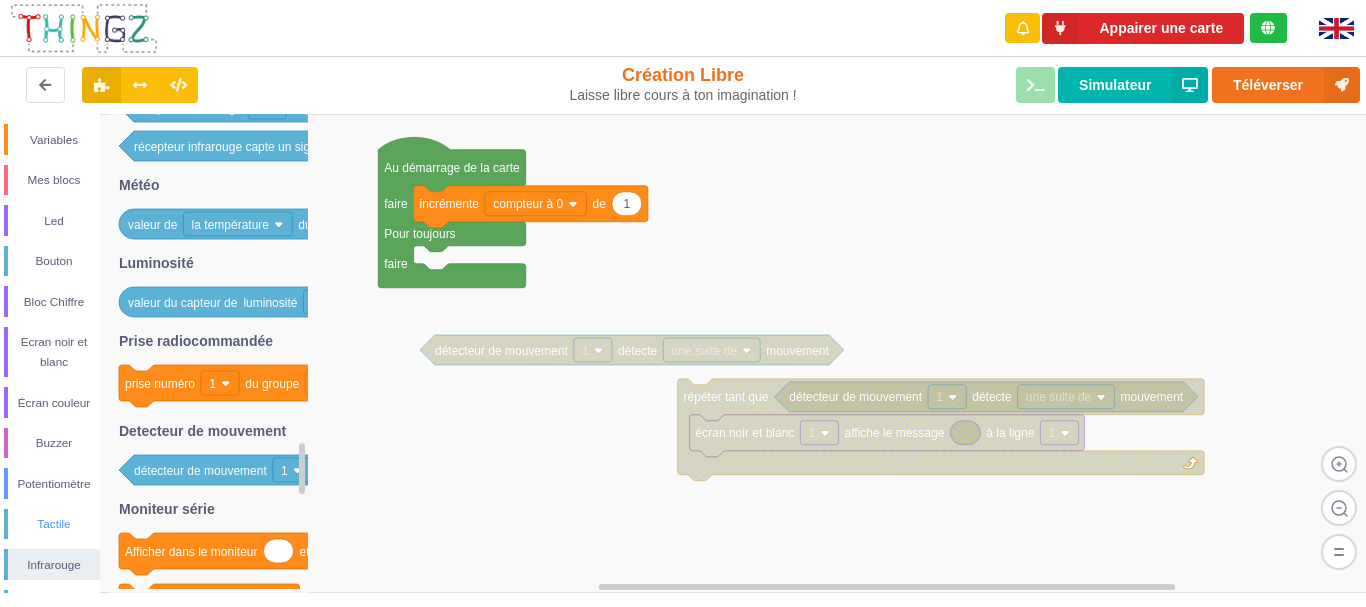 scroll, scrollTop: 0, scrollLeft: 0, axis: both 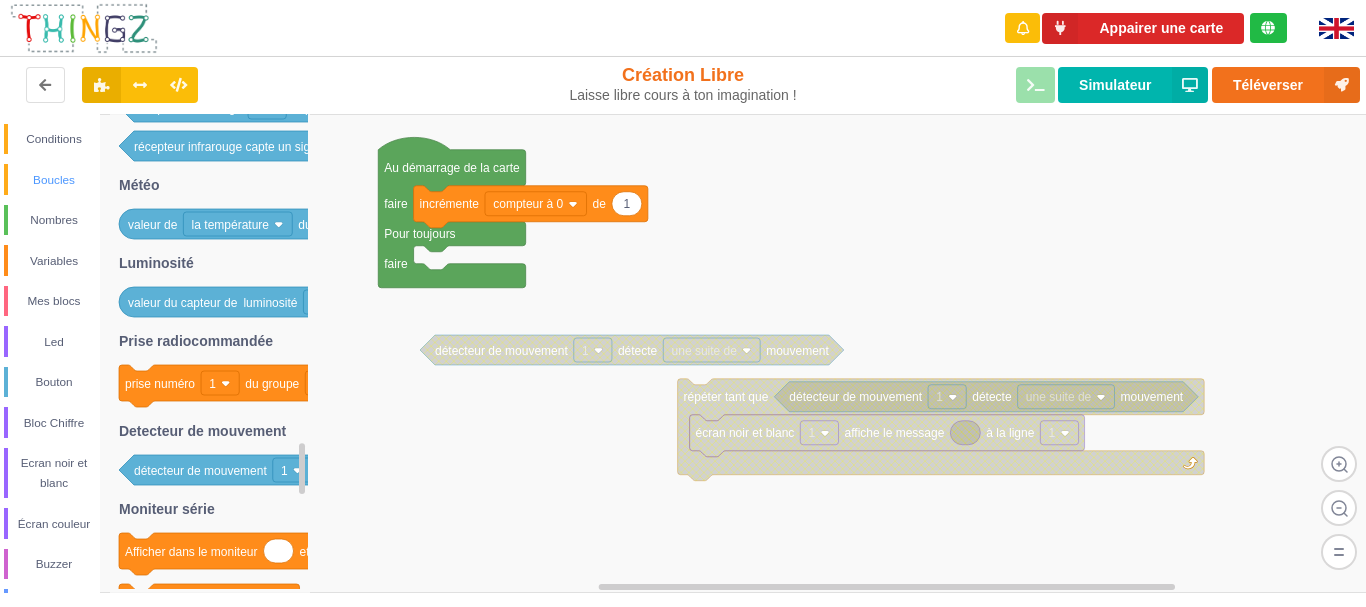 click on "Boucles" at bounding box center [54, 180] 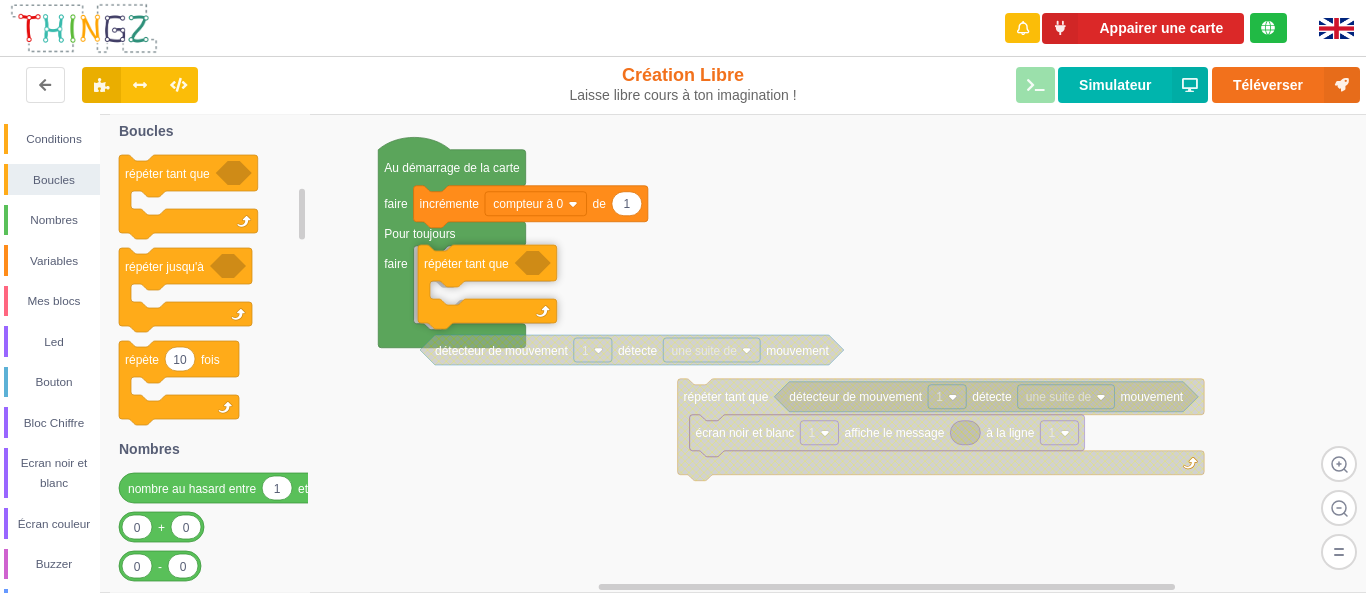 drag, startPoint x: 132, startPoint y: 181, endPoint x: 452, endPoint y: 313, distance: 346.15604 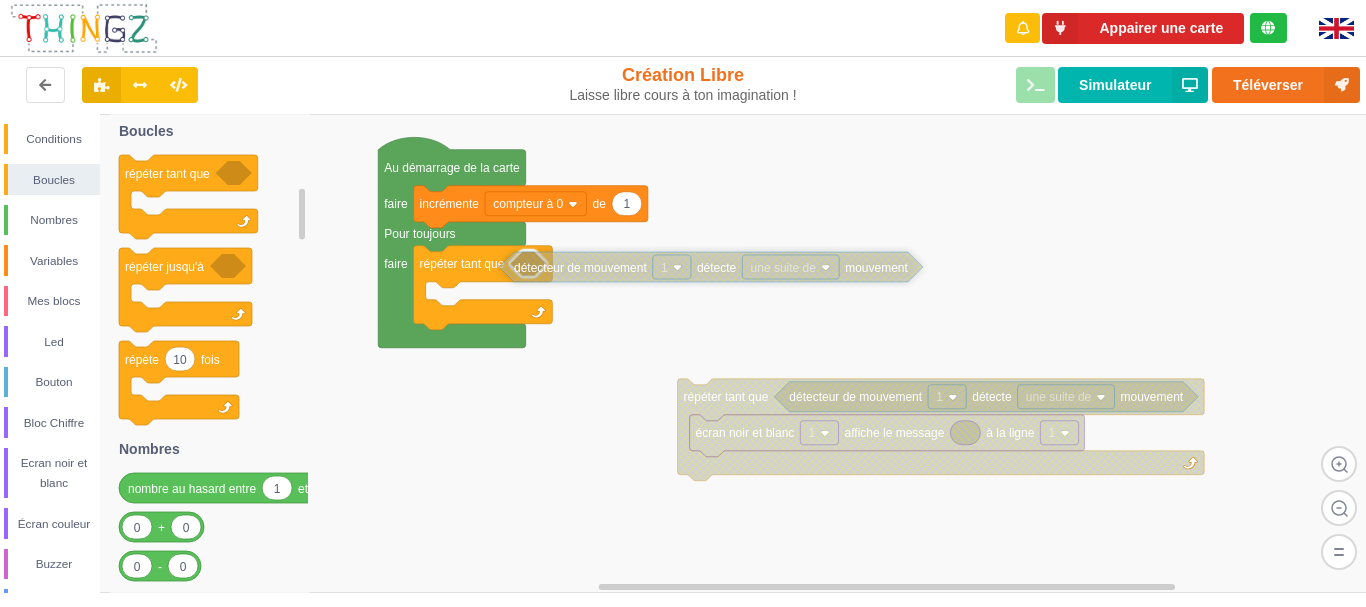 drag, startPoint x: 454, startPoint y: 358, endPoint x: 533, endPoint y: 275, distance: 114.58621 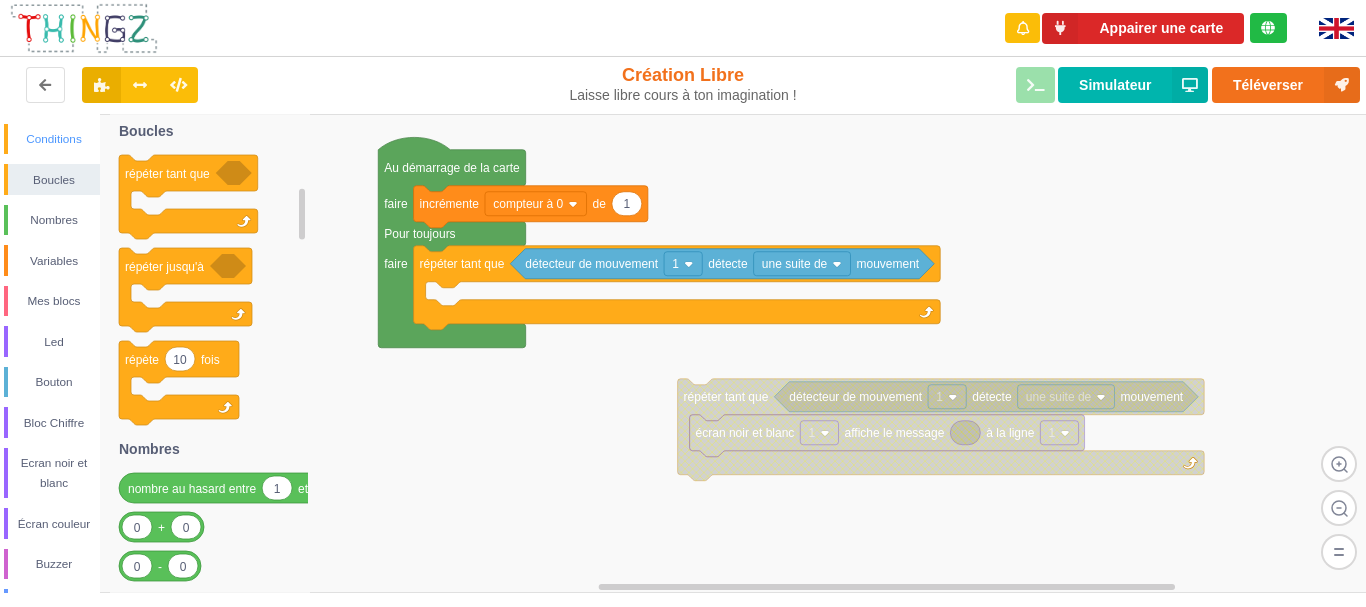 click on "Conditions" at bounding box center (54, 139) 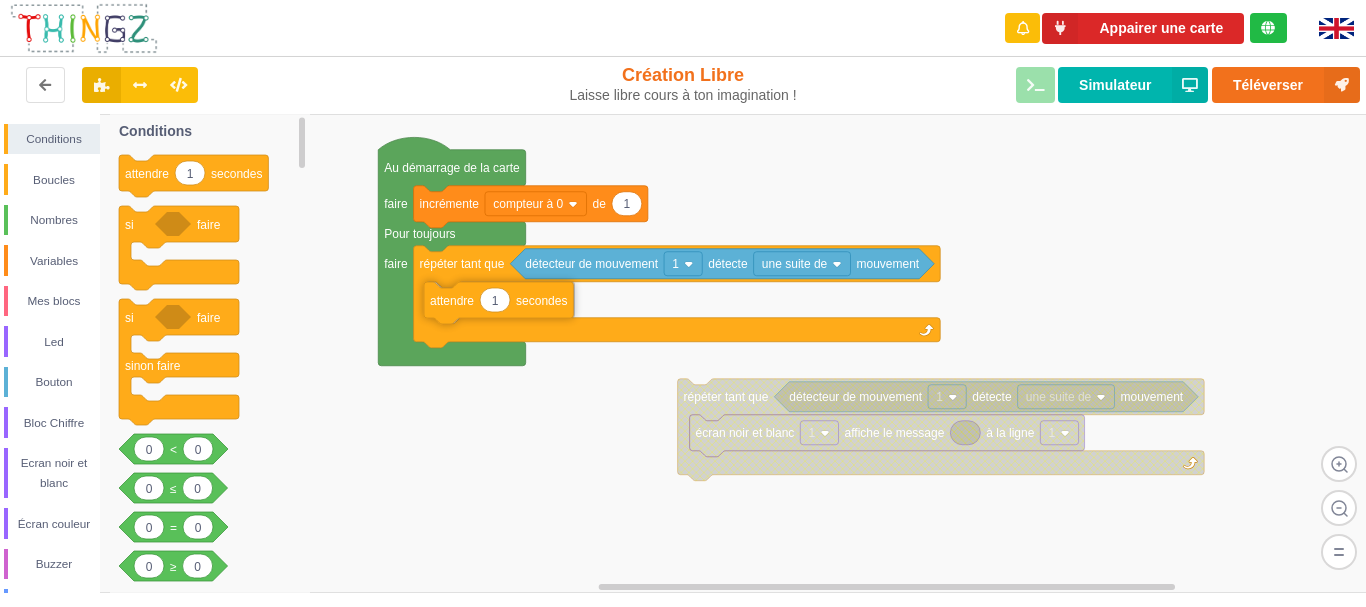 drag, startPoint x: 143, startPoint y: 179, endPoint x: 448, endPoint y: 306, distance: 330.3846 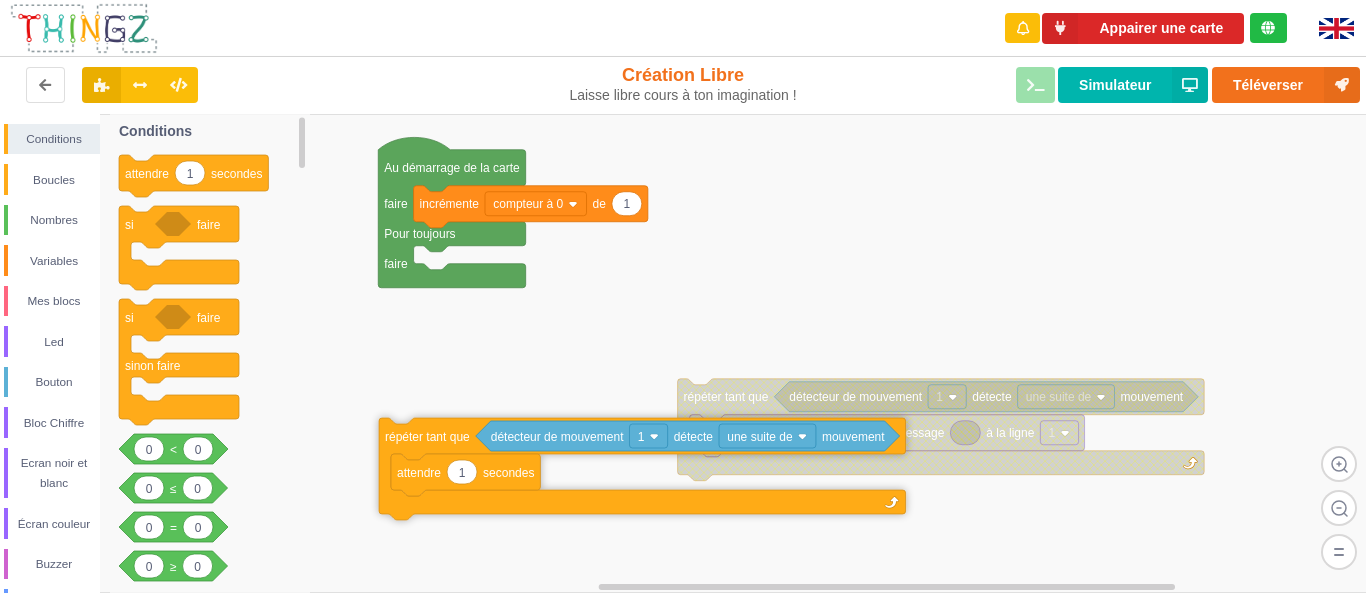 drag, startPoint x: 464, startPoint y: 271, endPoint x: 429, endPoint y: 444, distance: 176.50496 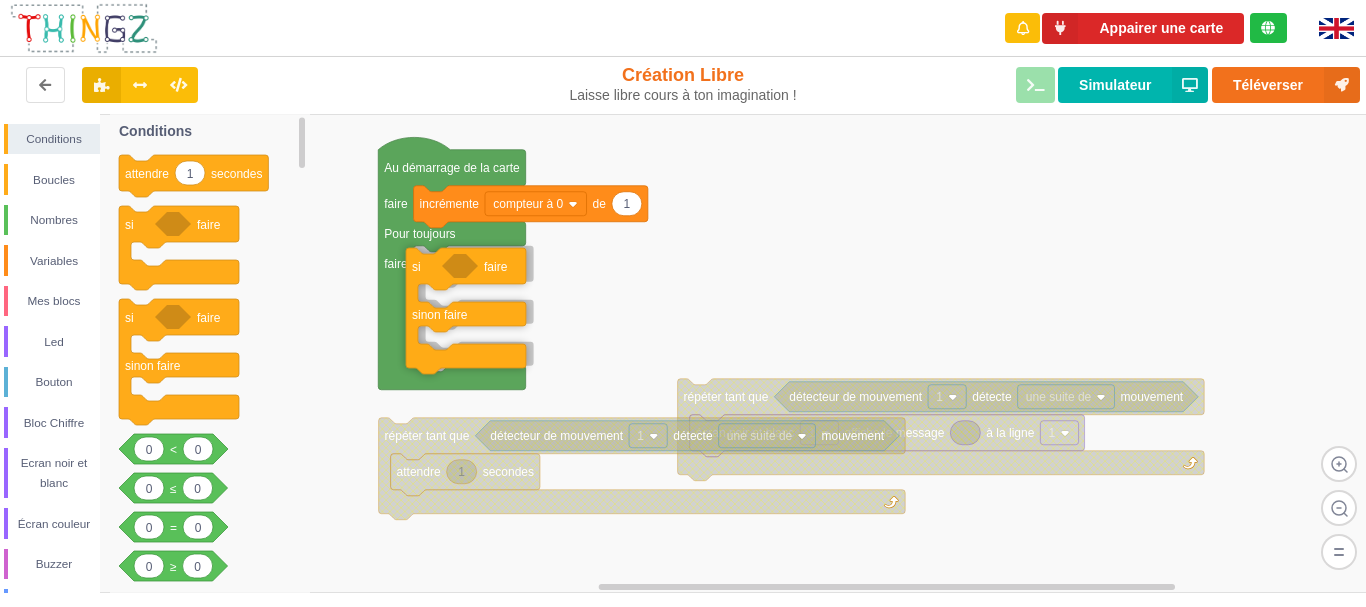 drag, startPoint x: 137, startPoint y: 321, endPoint x: 424, endPoint y: 270, distance: 291.49615 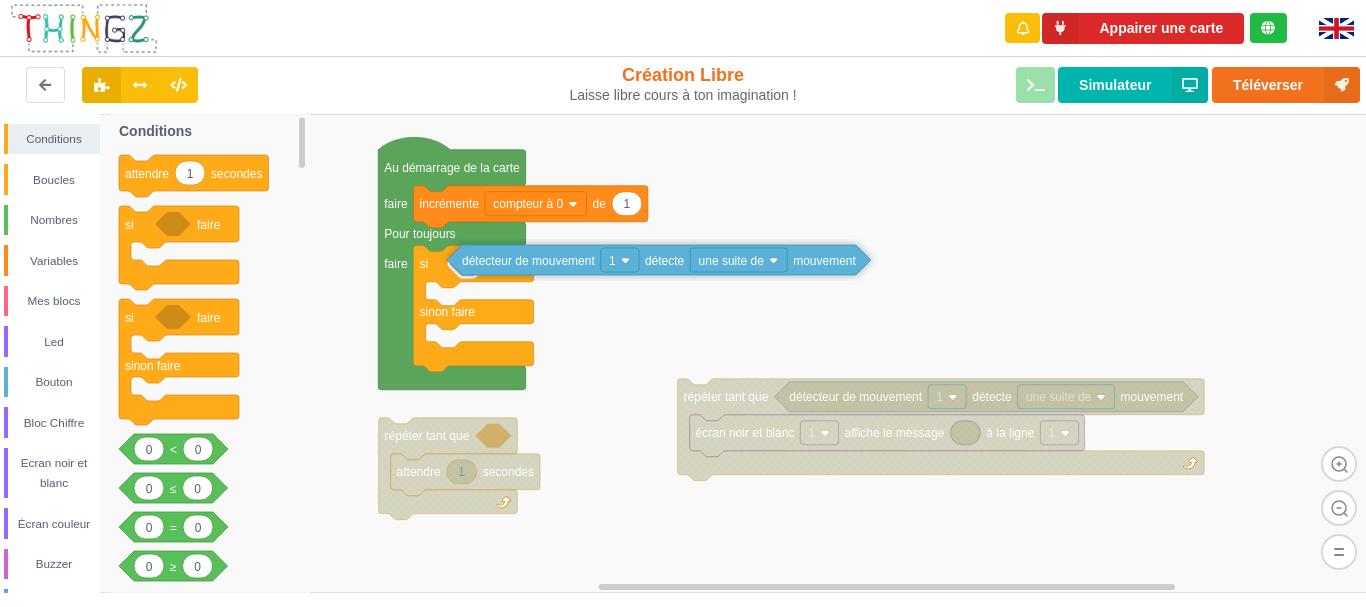 drag, startPoint x: 532, startPoint y: 438, endPoint x: 504, endPoint y: 262, distance: 178.21335 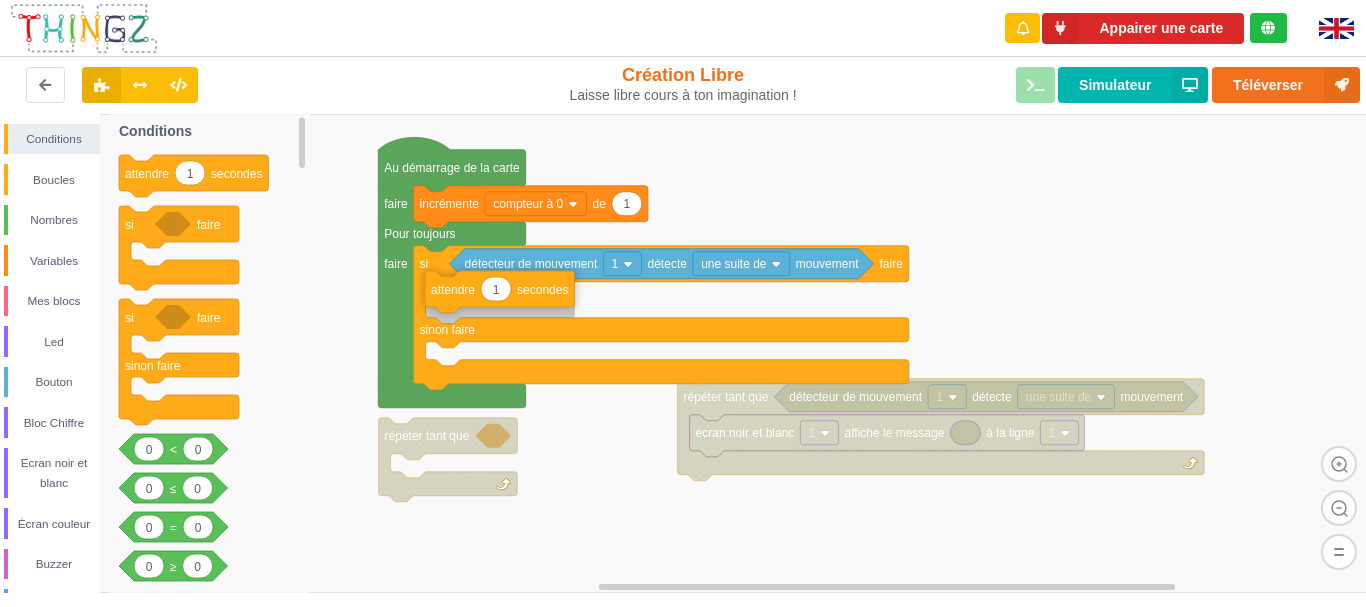 drag, startPoint x: 415, startPoint y: 480, endPoint x: 449, endPoint y: 297, distance: 186.13167 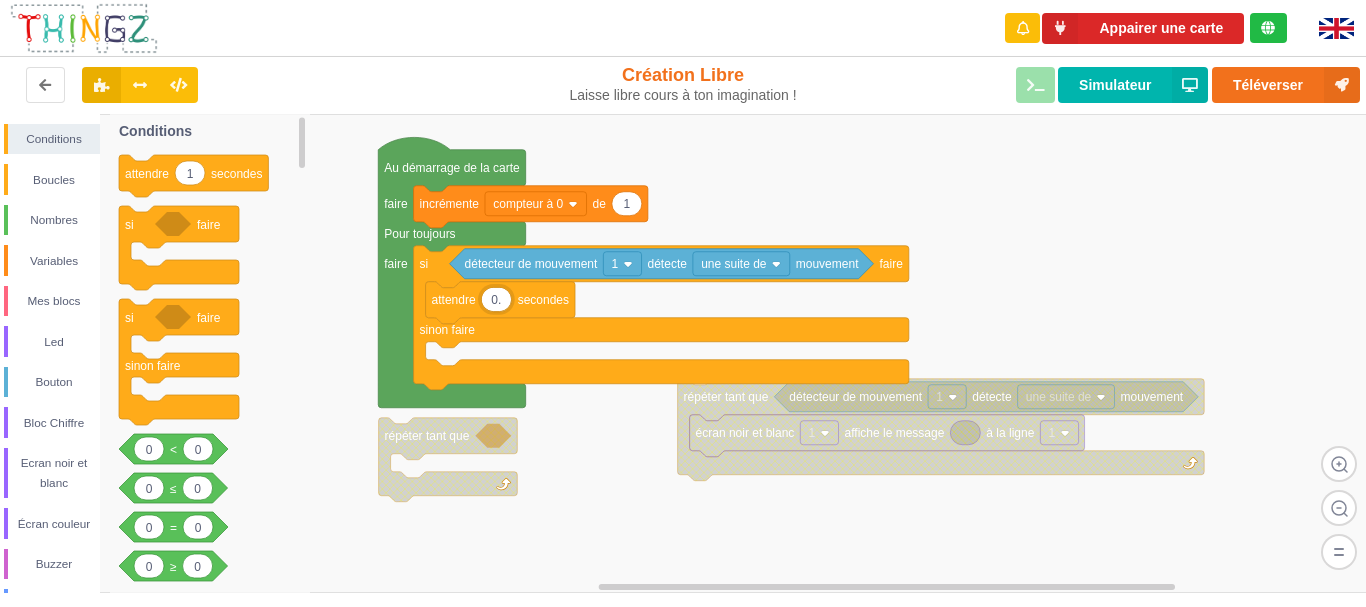 type on "0.5" 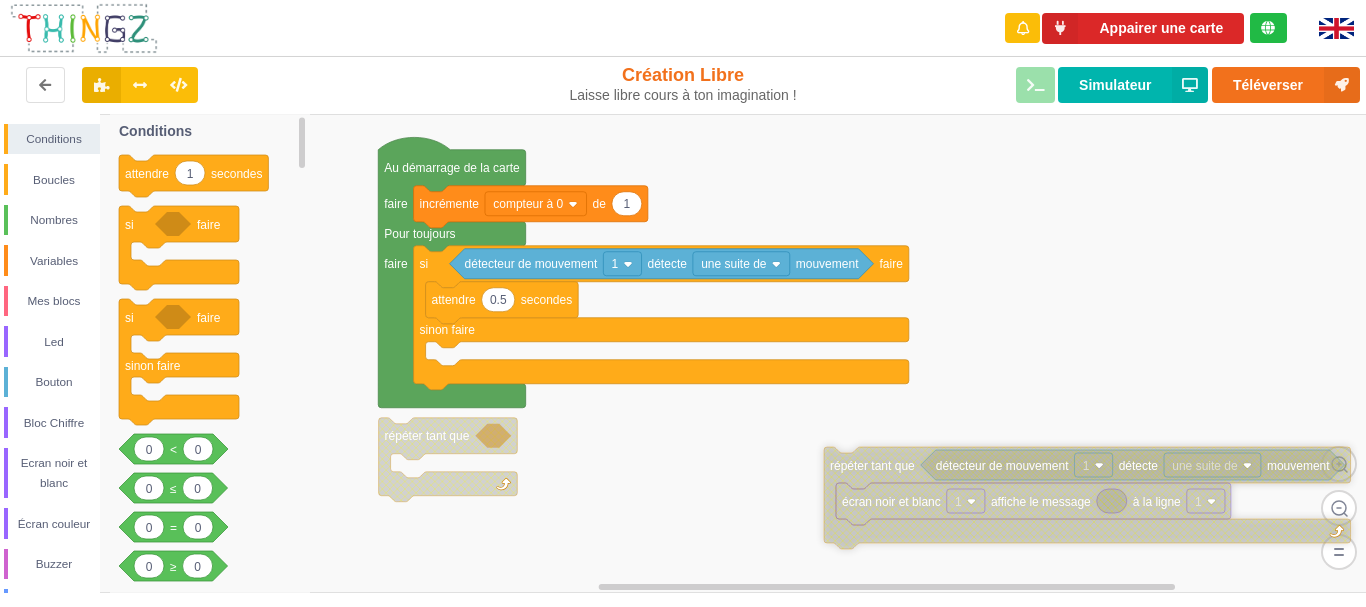 drag, startPoint x: 713, startPoint y: 410, endPoint x: 665, endPoint y: 460, distance: 69.31089 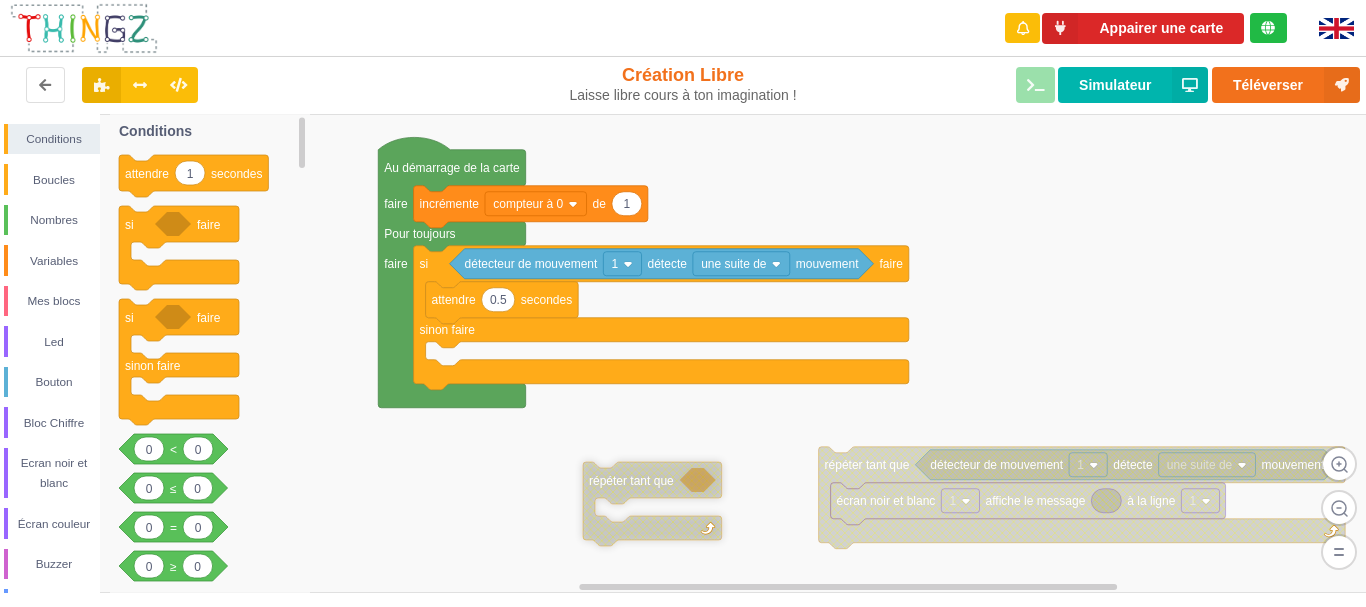 drag, startPoint x: 424, startPoint y: 438, endPoint x: 628, endPoint y: 482, distance: 208.69116 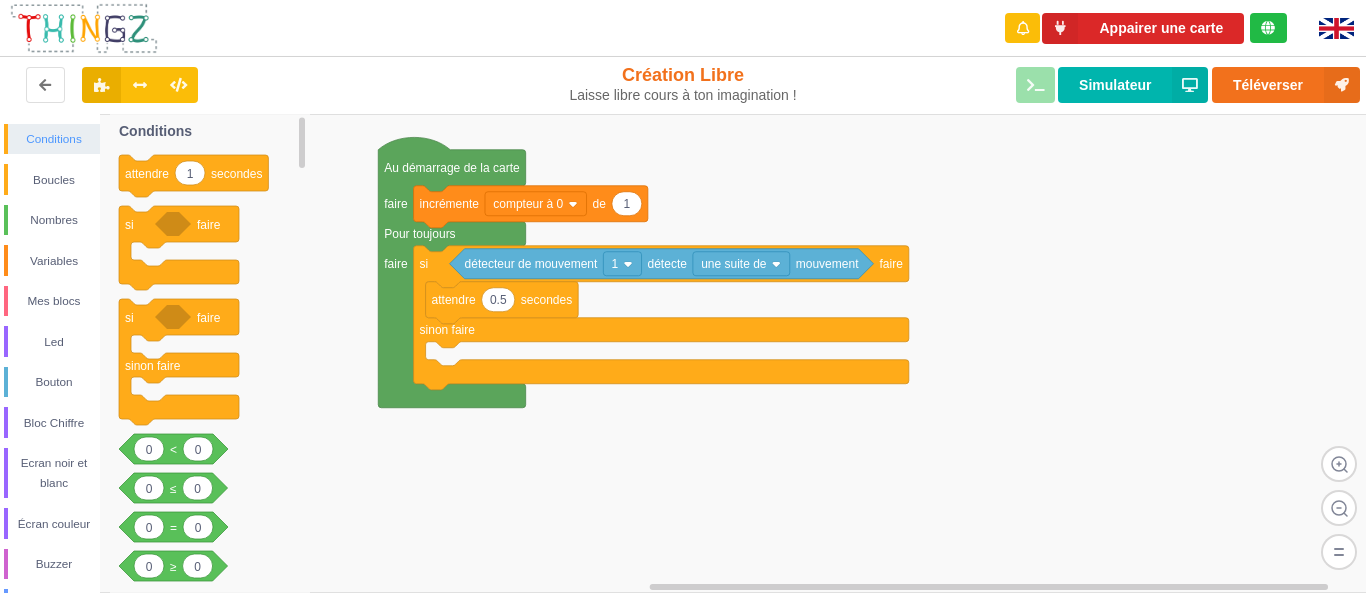 click on "Conditions" at bounding box center (54, 139) 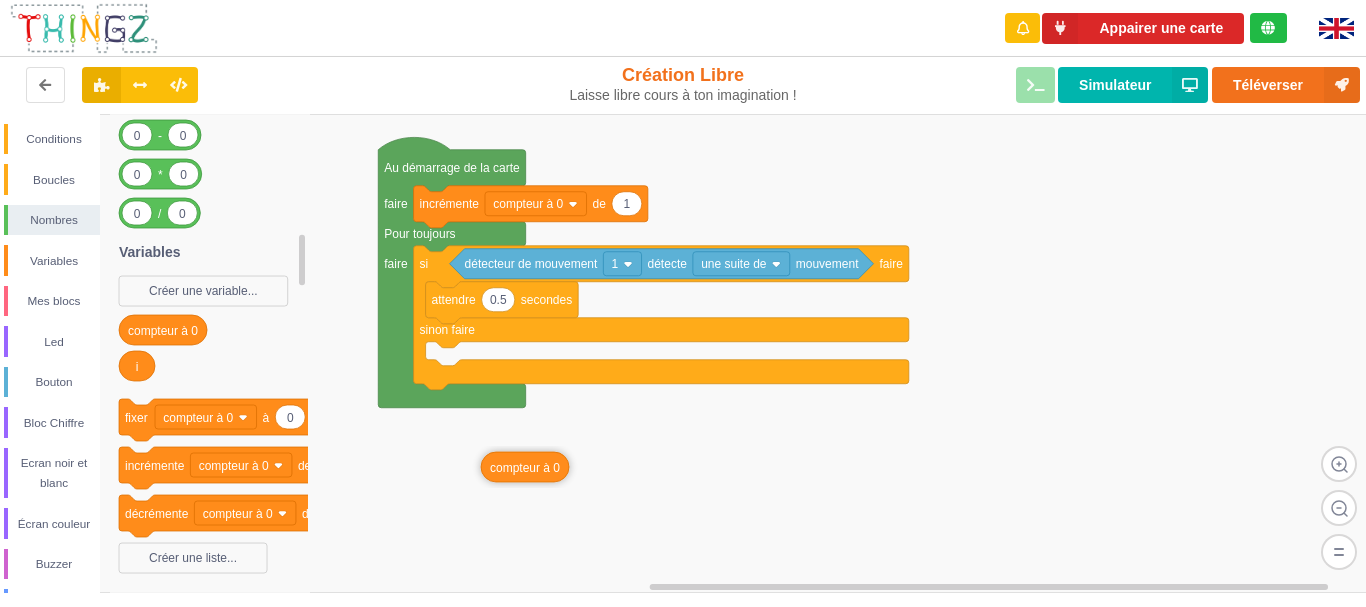 drag, startPoint x: 143, startPoint y: 340, endPoint x: 505, endPoint y: 477, distance: 387.05685 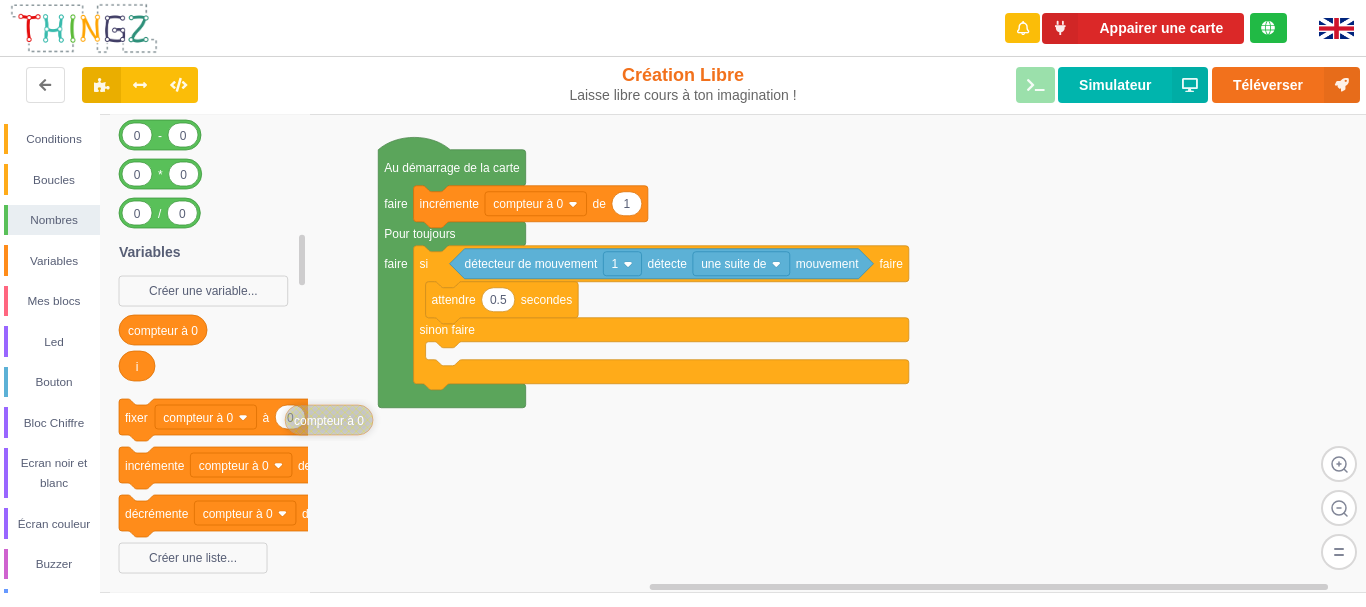 drag, startPoint x: 518, startPoint y: 477, endPoint x: 322, endPoint y: 430, distance: 201.55644 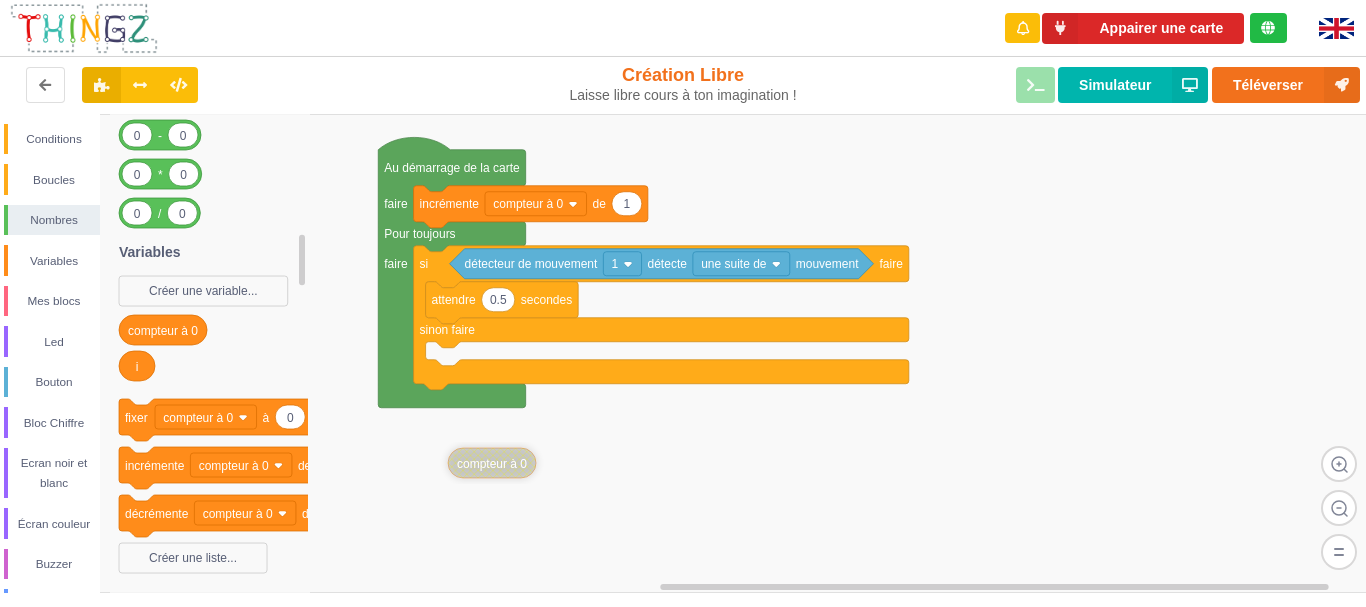drag, startPoint x: 322, startPoint y: 430, endPoint x: 488, endPoint y: 475, distance: 171.99127 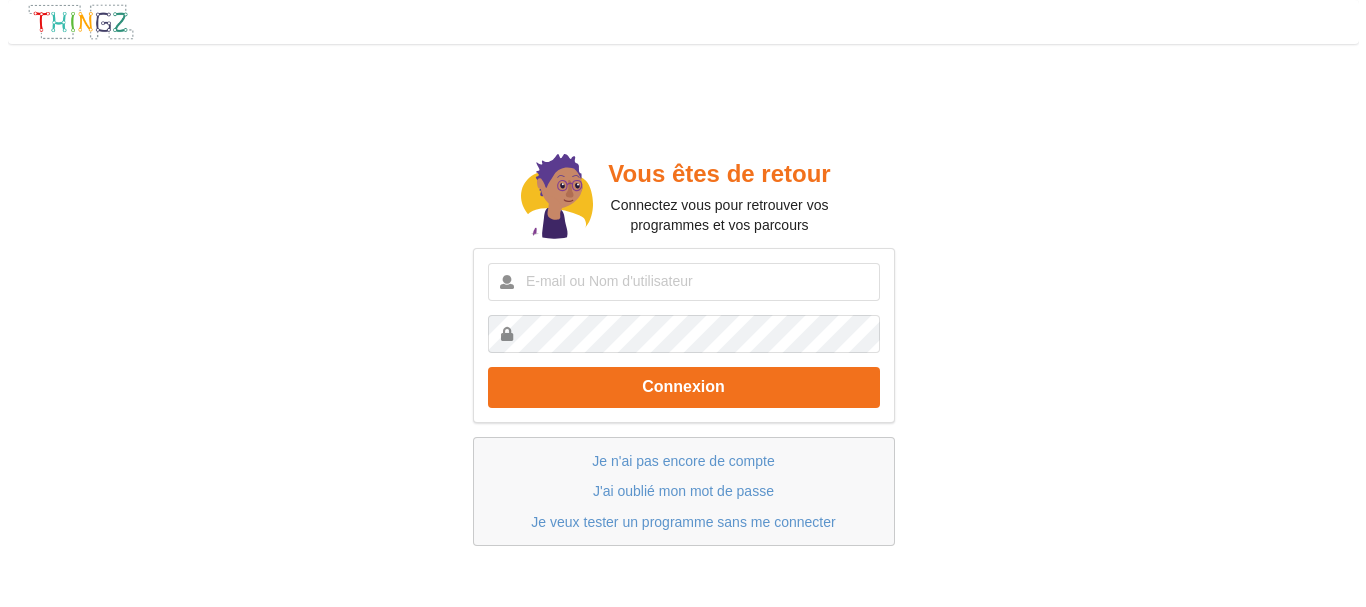 scroll, scrollTop: 0, scrollLeft: 0, axis: both 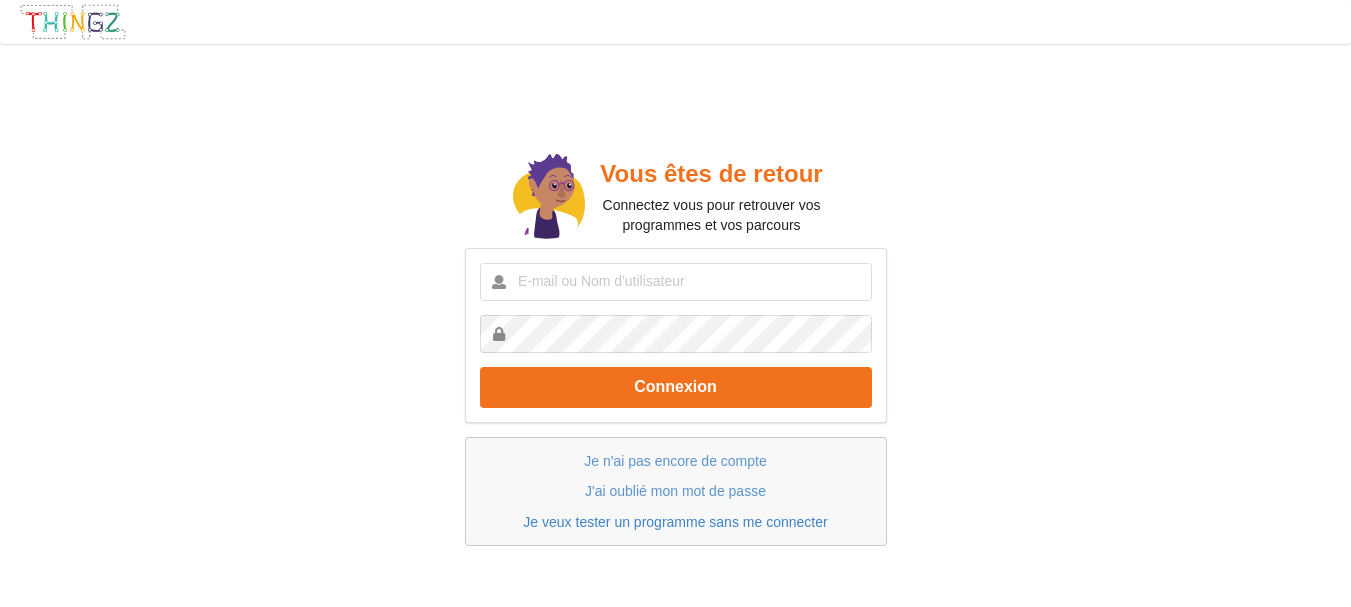 click on "Je veux tester un programme sans me connecter" at bounding box center (675, 522) 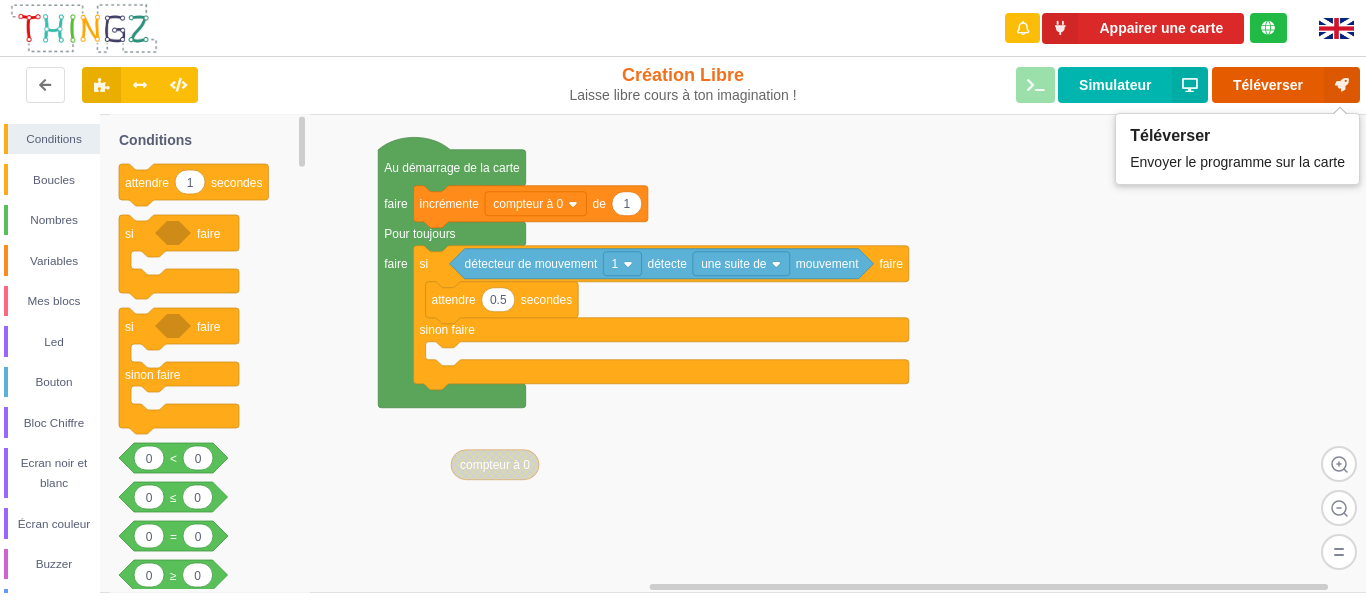 click on "Téléverser" at bounding box center (1286, 85) 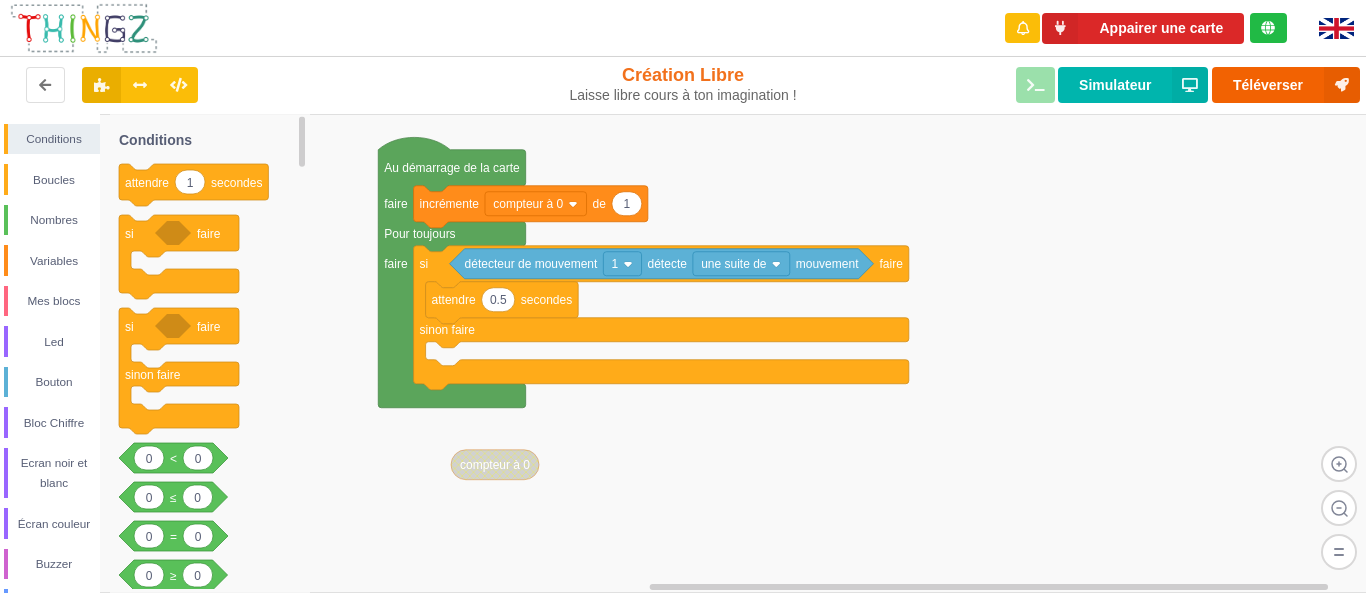 click on "Le Technicien Il y a eu un problème... Essaie encore !" at bounding box center (1192, 95) 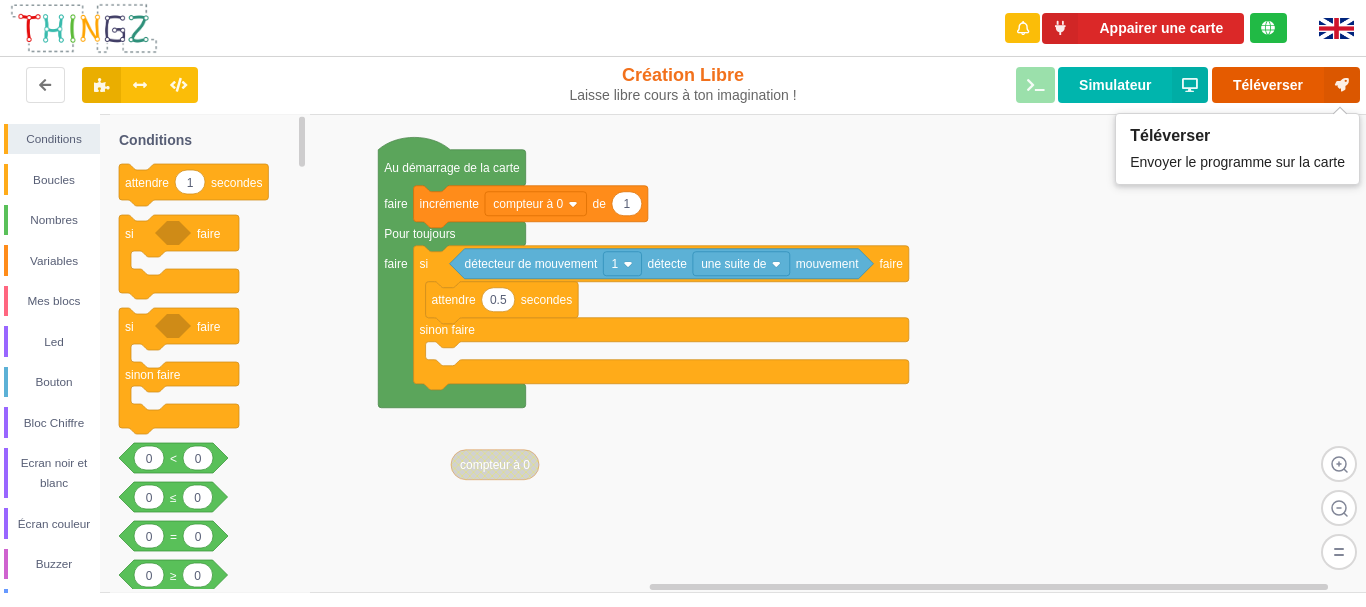 click on "Téléverser" at bounding box center [1286, 85] 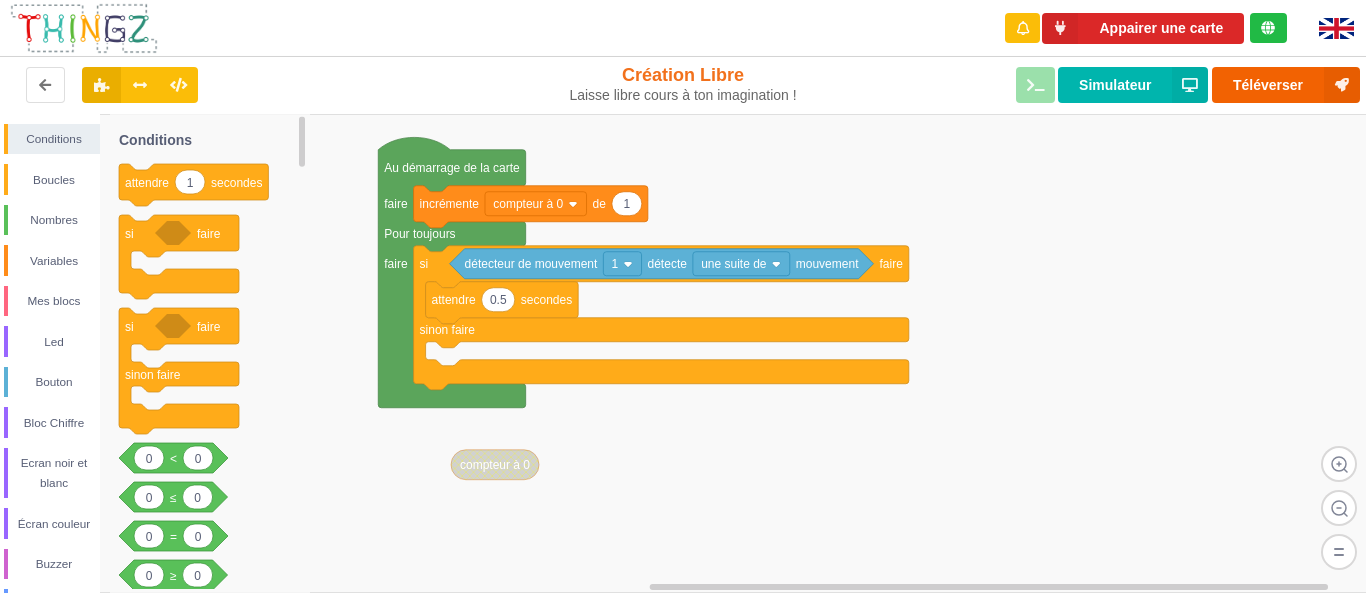click on "Le Technicien Il y a eu un problème... Essaie encore ! Appairer une carte   renderRemix(true)   Création Libre Laisse libre cours à ton imagination ! Téléverser Simulateur Conditions Boucles Nombres Variables Mes blocs Led Bouton Bloc Chiffre Ecran noir et blanc Écran couleur Buzzer Potentiomètre Tactile Infrarouge Météo Luminosité Prise radiocommandée Detecteur de mouvement Moniteur série Bluetooth Wifi 1 incrémente compteur à 0 de détecteur de mouvement 1 détecte une suite de mouvement 0.5 attendre secondes si faire sinon faire Au démarrage de la carte faire Pour toujours faire compteur à 0 Bouton 1 est appuyé 1 attendre secondes si faire si faire sinon faire 0 0 < 0 0 ≤ 0 0 = 0 0 ≥ 0 0 > 0 0 ≠ et ou pas répéter tant que répéter jusqu'à 10 répète fois 1 10 nombre au hasard entre et 0 0 + 0 0 - 0 0 * 0 0 / led 1 s'allume led 1 basculer l'état 1 led 1 s'allume pendant secondes Bouton 1 est appuyé 0 chiffre 1 affiche les unités de chiffre 1 s'éteint 1" at bounding box center (683, 289) 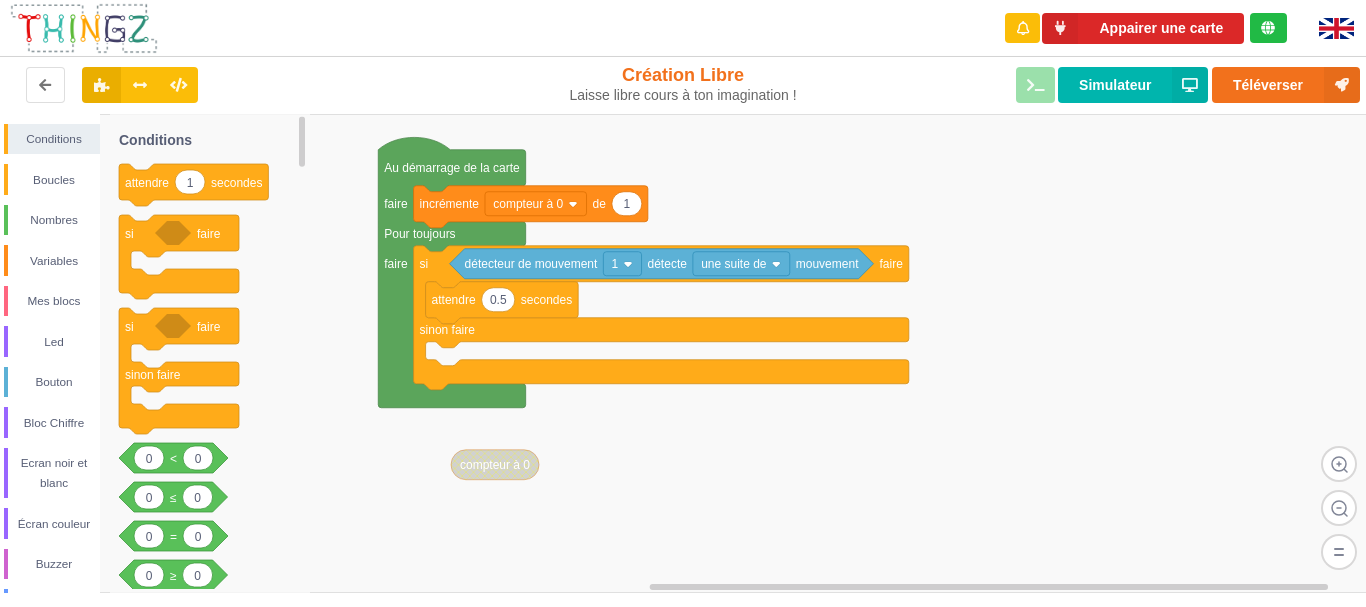 click 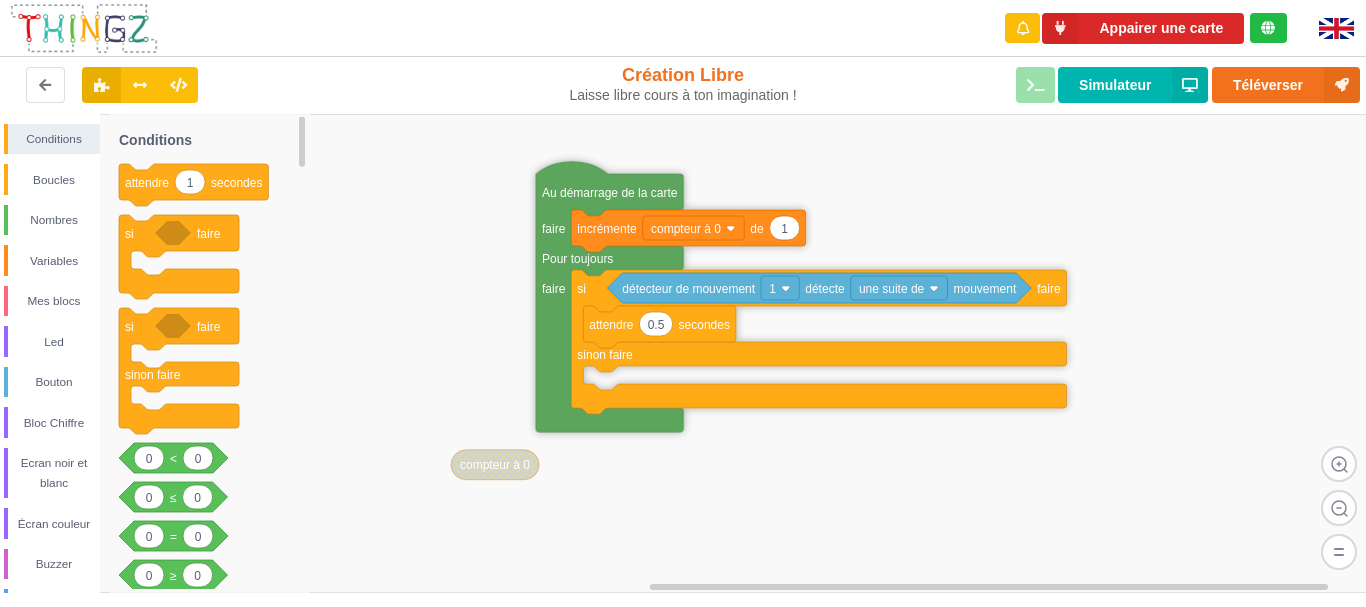 drag, startPoint x: 415, startPoint y: 162, endPoint x: 573, endPoint y: 186, distance: 159.8124 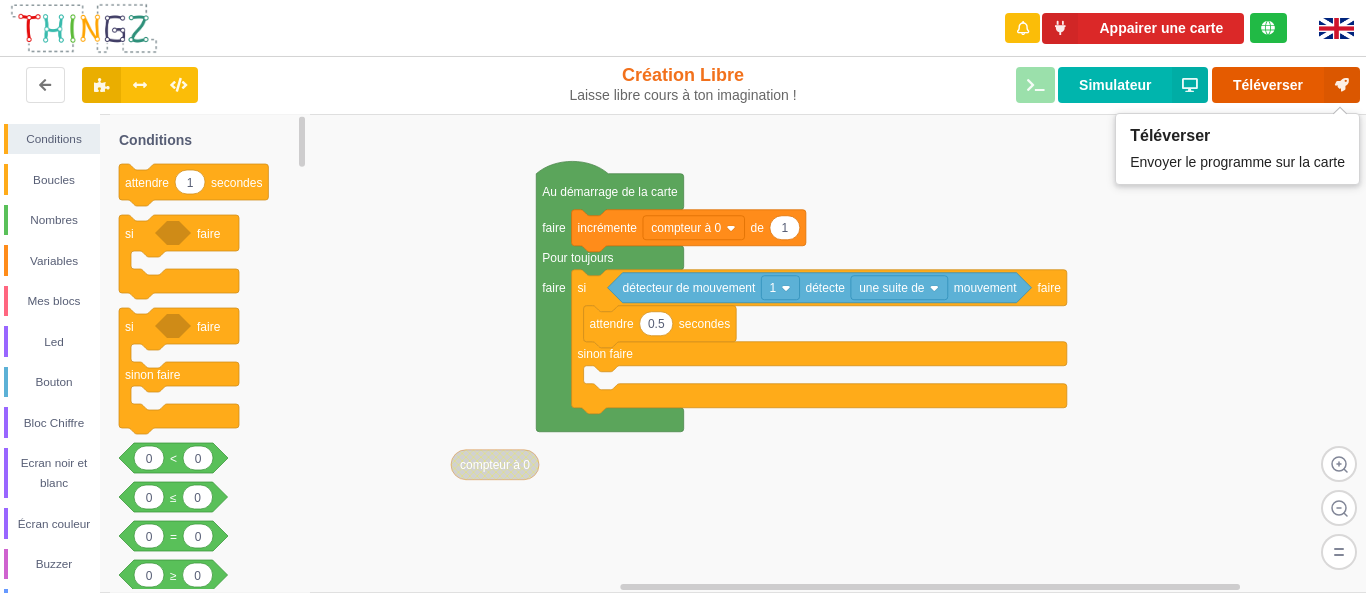 click on "Téléverser" at bounding box center (1286, 85) 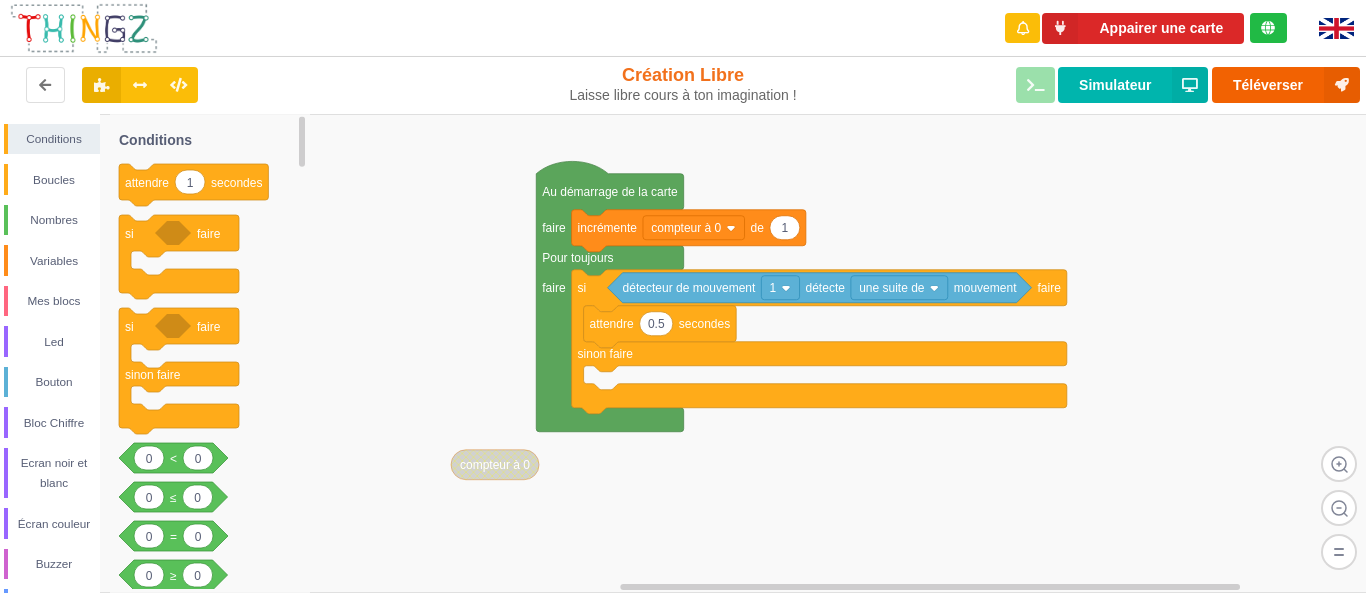 click on "Le Technicien Il y a eu un problème... Essaie encore !" at bounding box center (1192, 95) 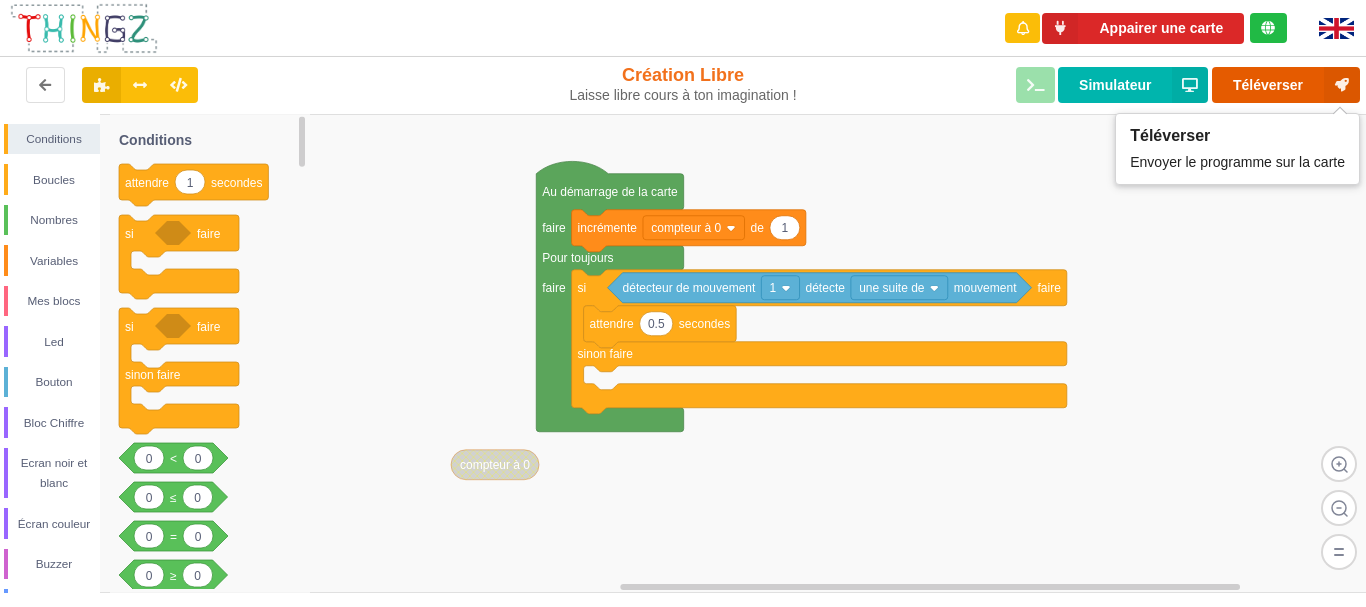 click at bounding box center (1342, 85) 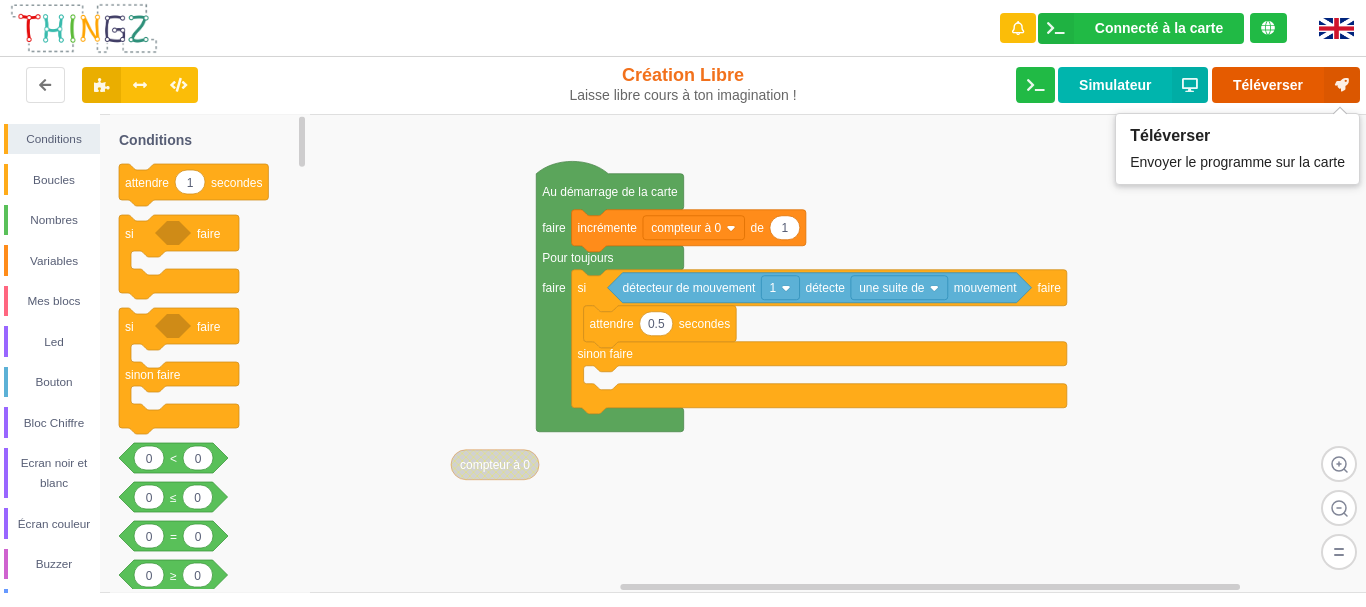 click on "Téléverser" at bounding box center [1286, 85] 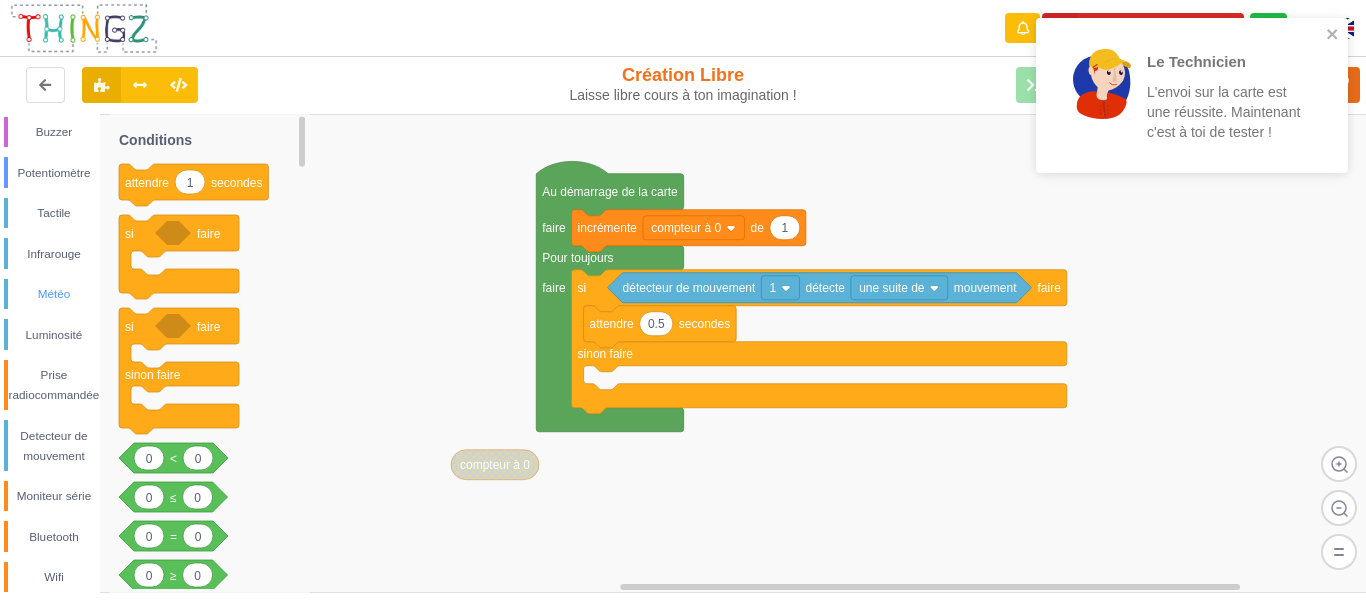 scroll, scrollTop: 441, scrollLeft: 0, axis: vertical 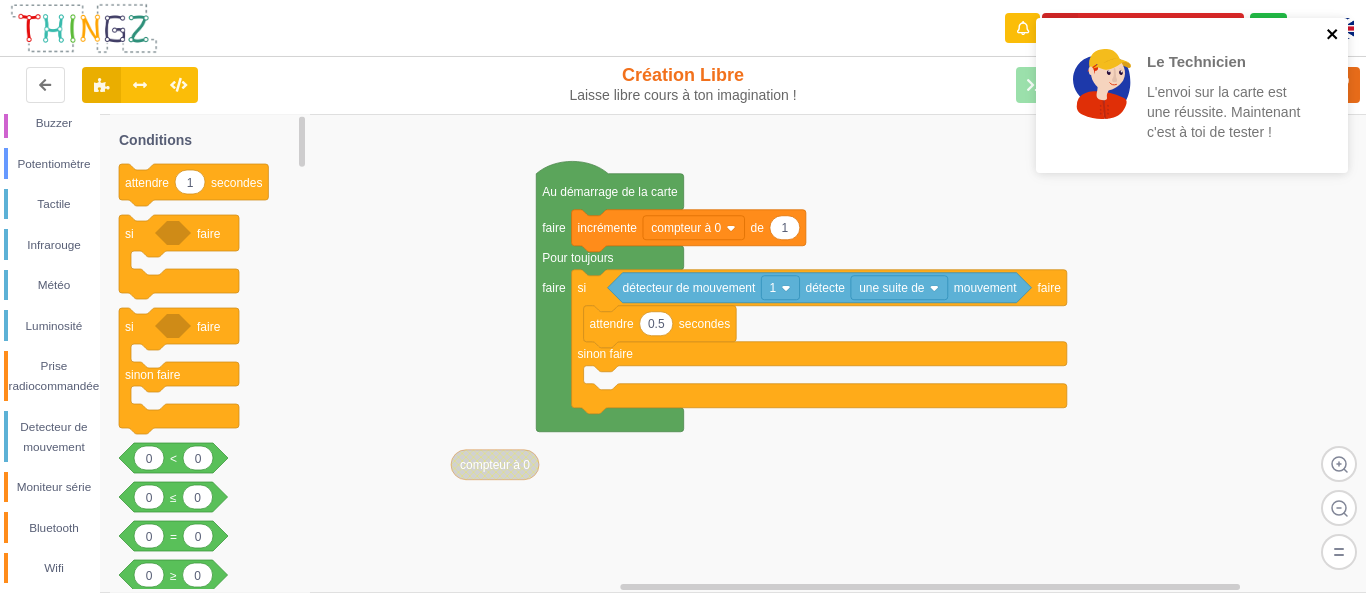 click 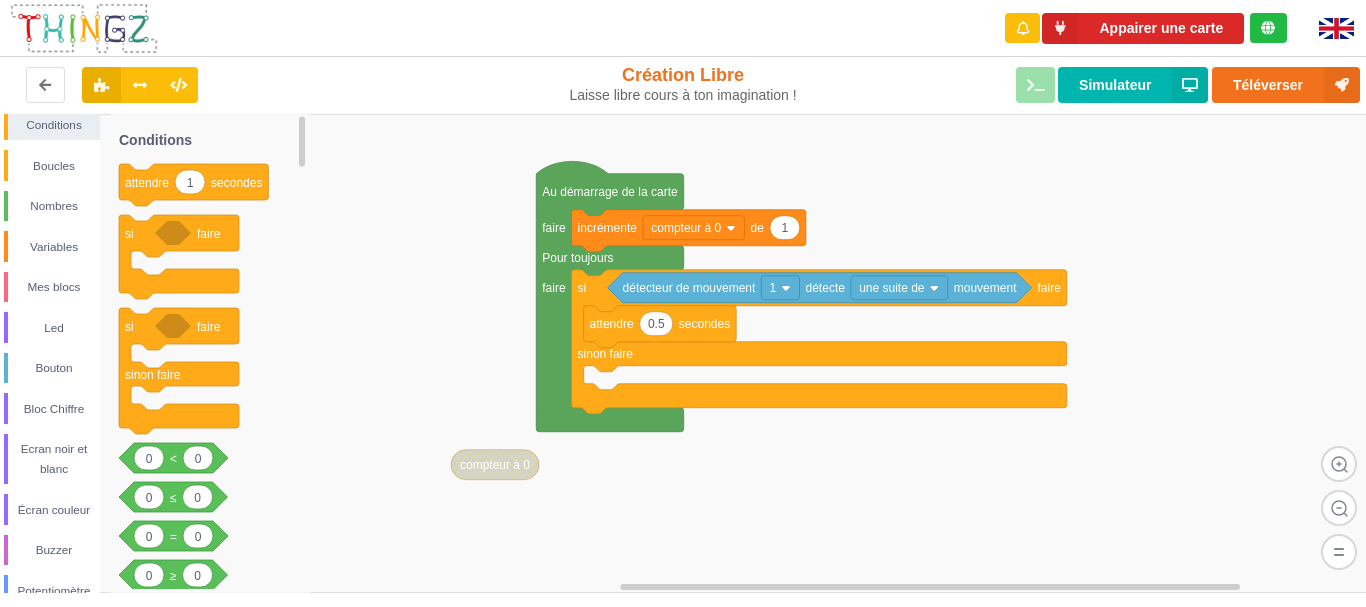scroll, scrollTop: 0, scrollLeft: 0, axis: both 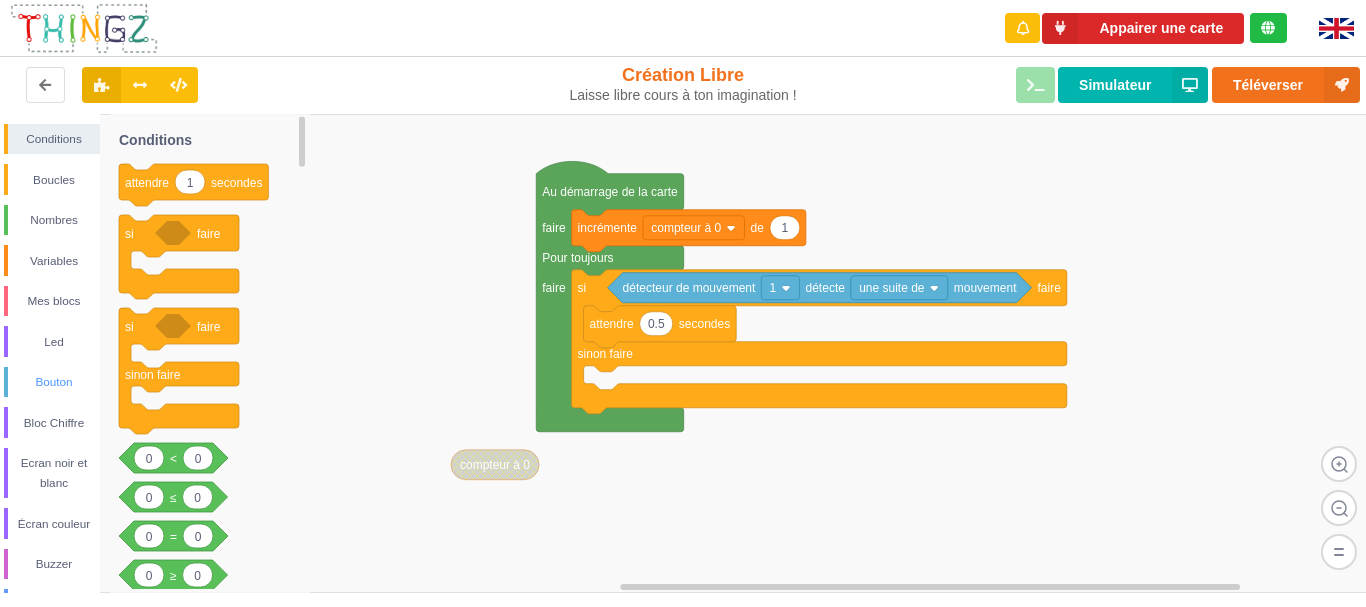 click on "Bouton" at bounding box center [54, 382] 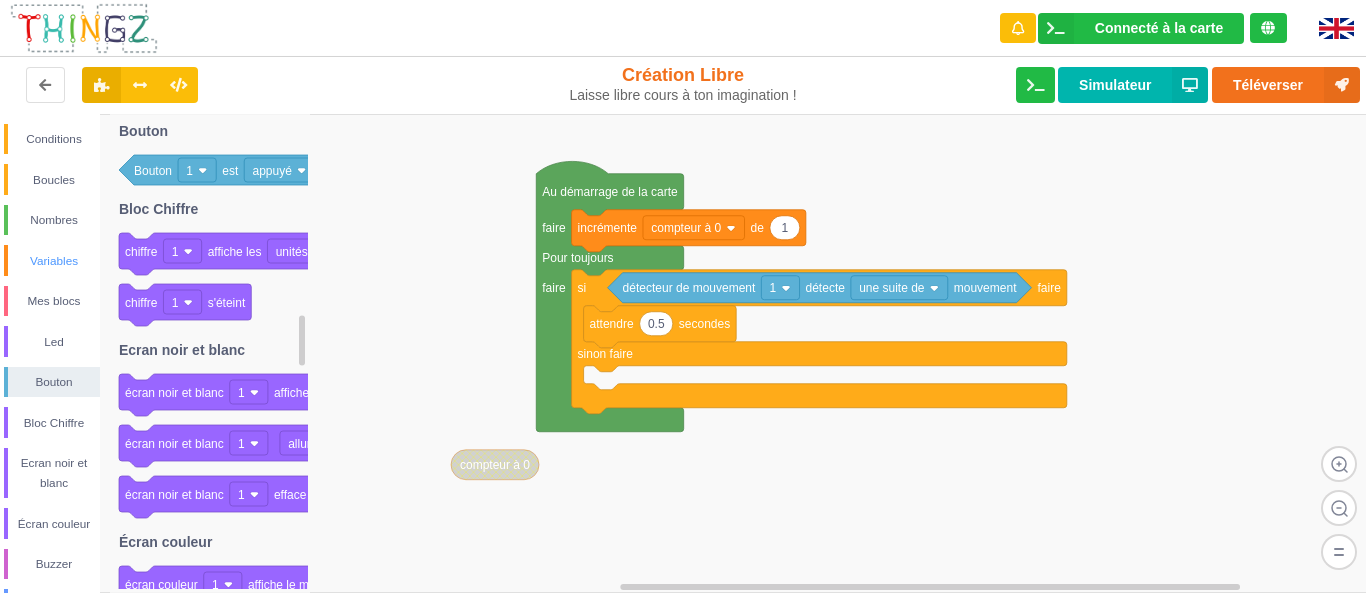 click on "Variables" at bounding box center (54, 261) 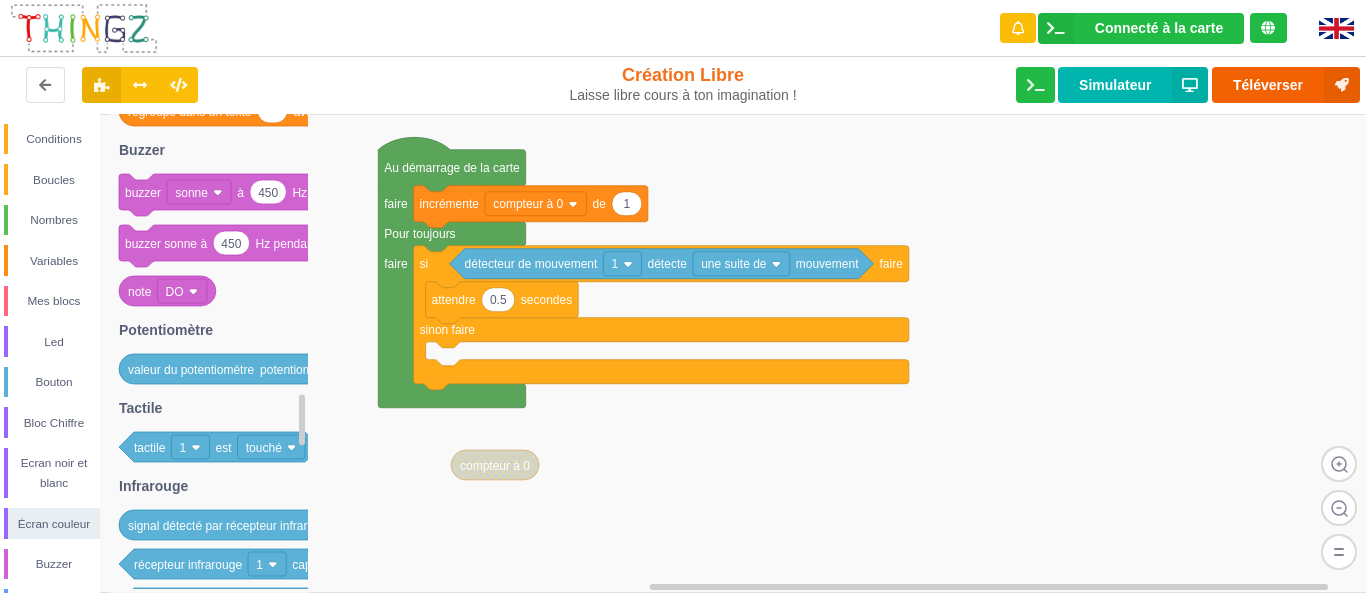 scroll, scrollTop: 0, scrollLeft: 0, axis: both 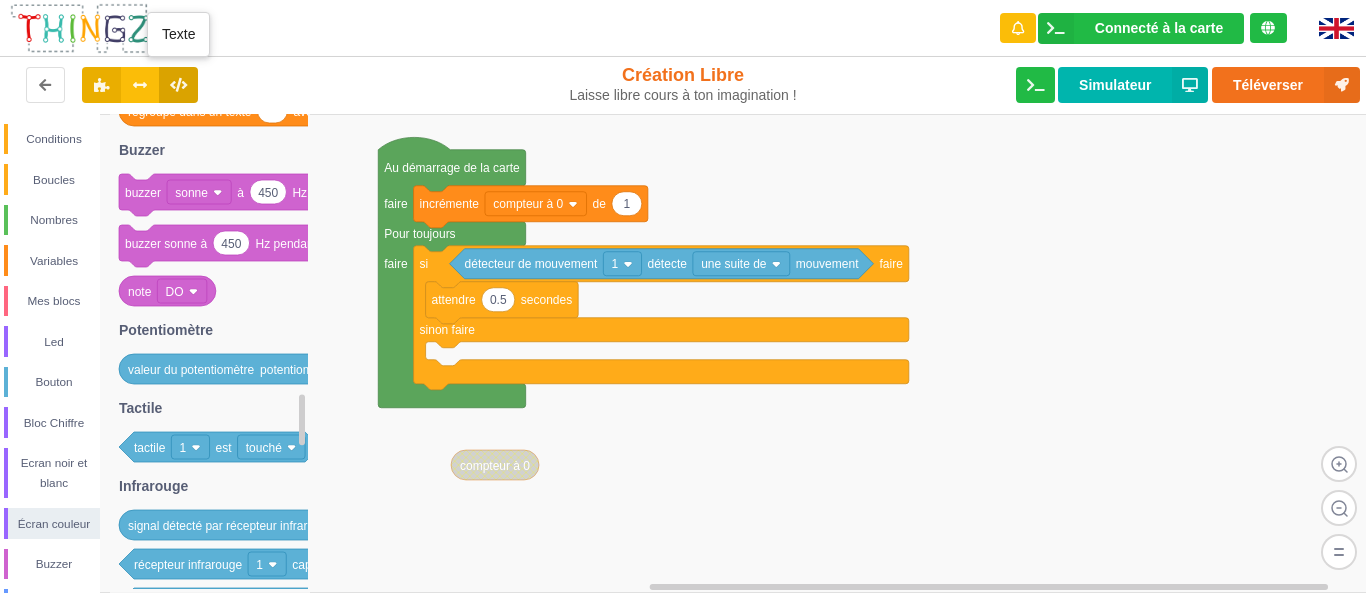 click at bounding box center (178, 84) 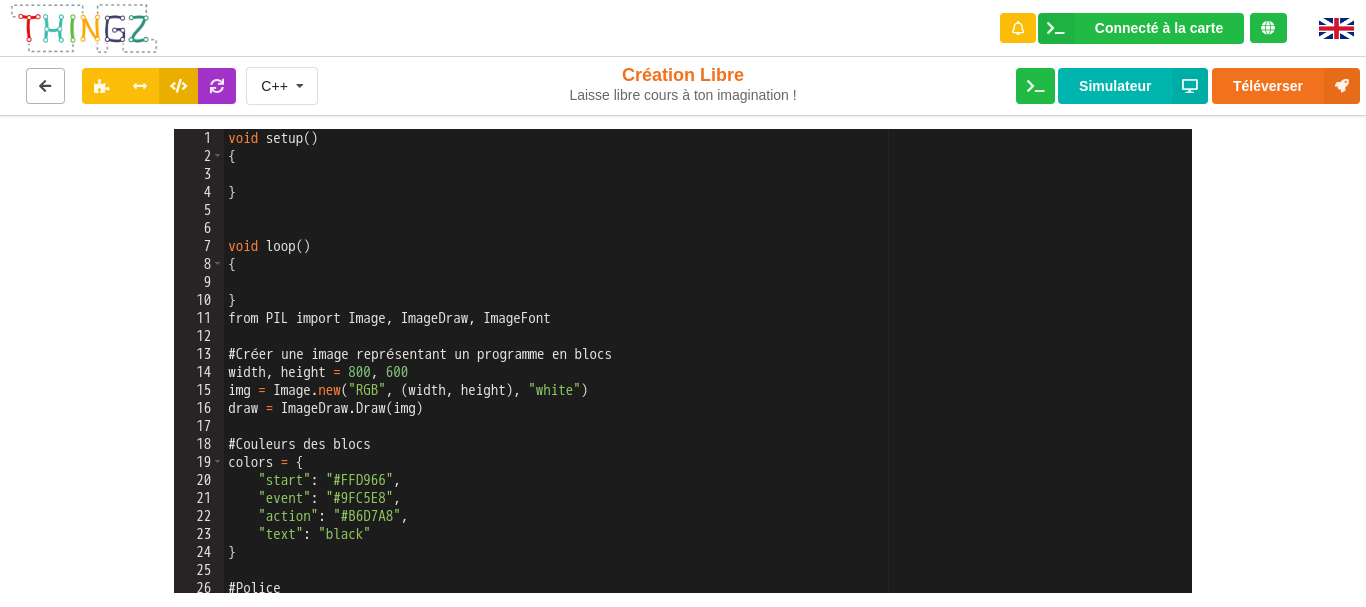click at bounding box center [45, 86] 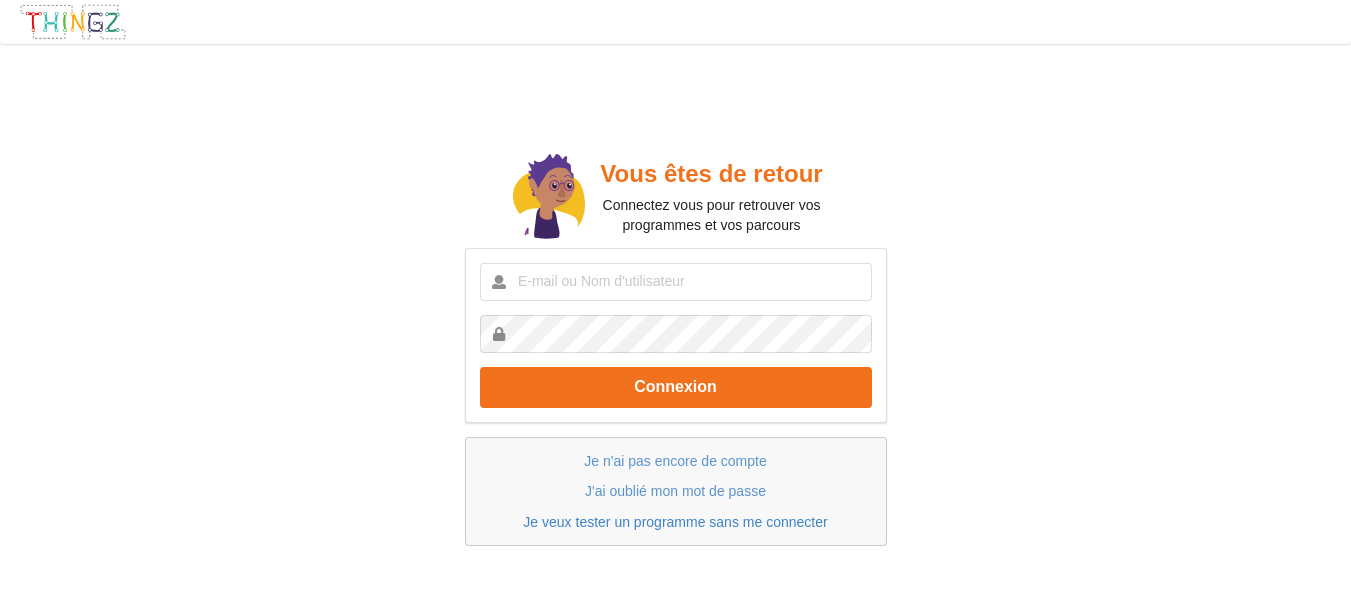 click on "Je veux tester un programme sans me connecter" at bounding box center (675, 522) 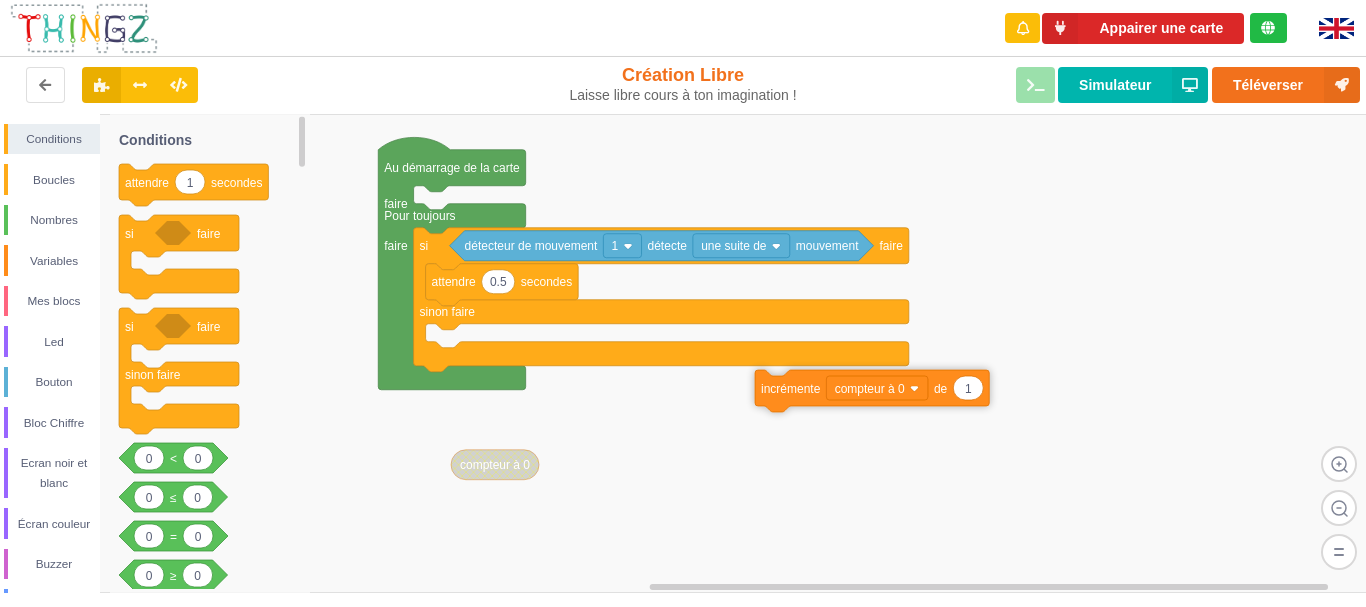 drag, startPoint x: 462, startPoint y: 214, endPoint x: 824, endPoint y: 405, distance: 409.2982 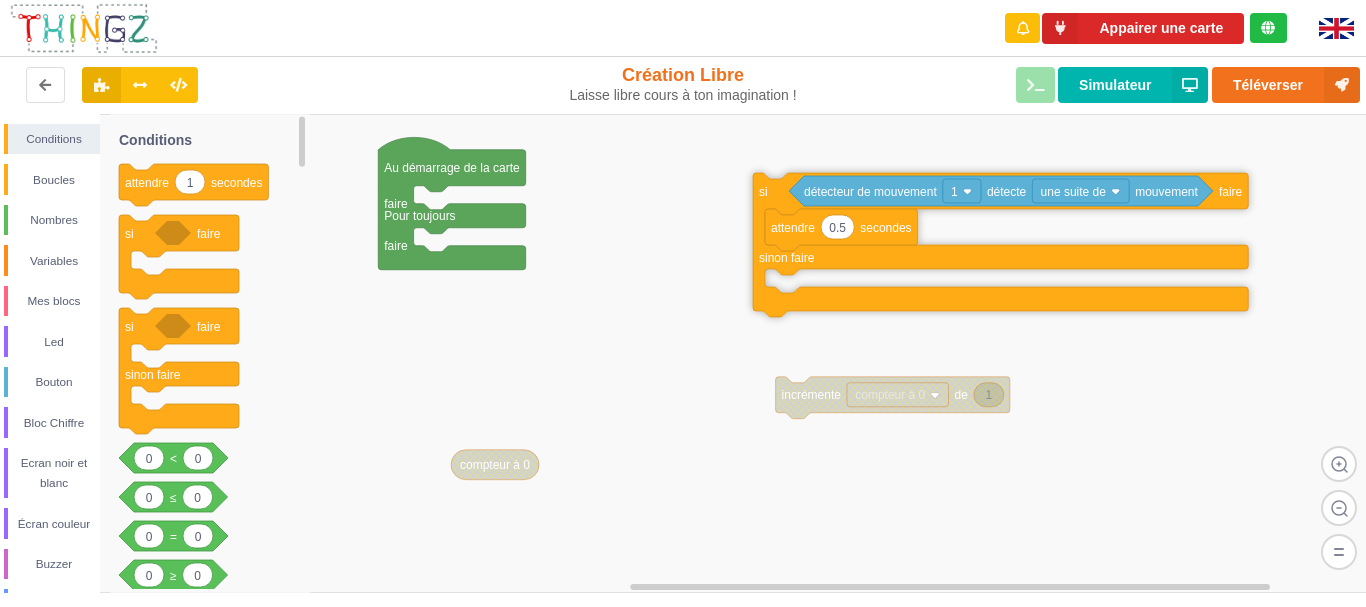 drag, startPoint x: 442, startPoint y: 257, endPoint x: 781, endPoint y: 202, distance: 343.43268 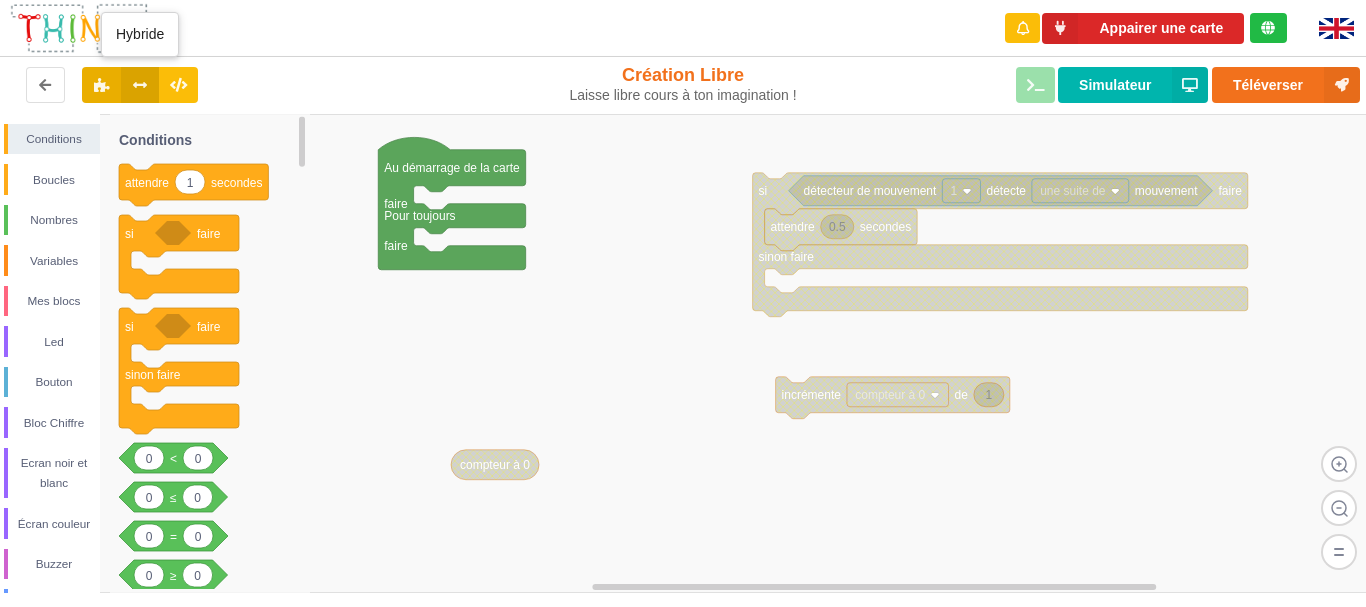click at bounding box center [140, 84] 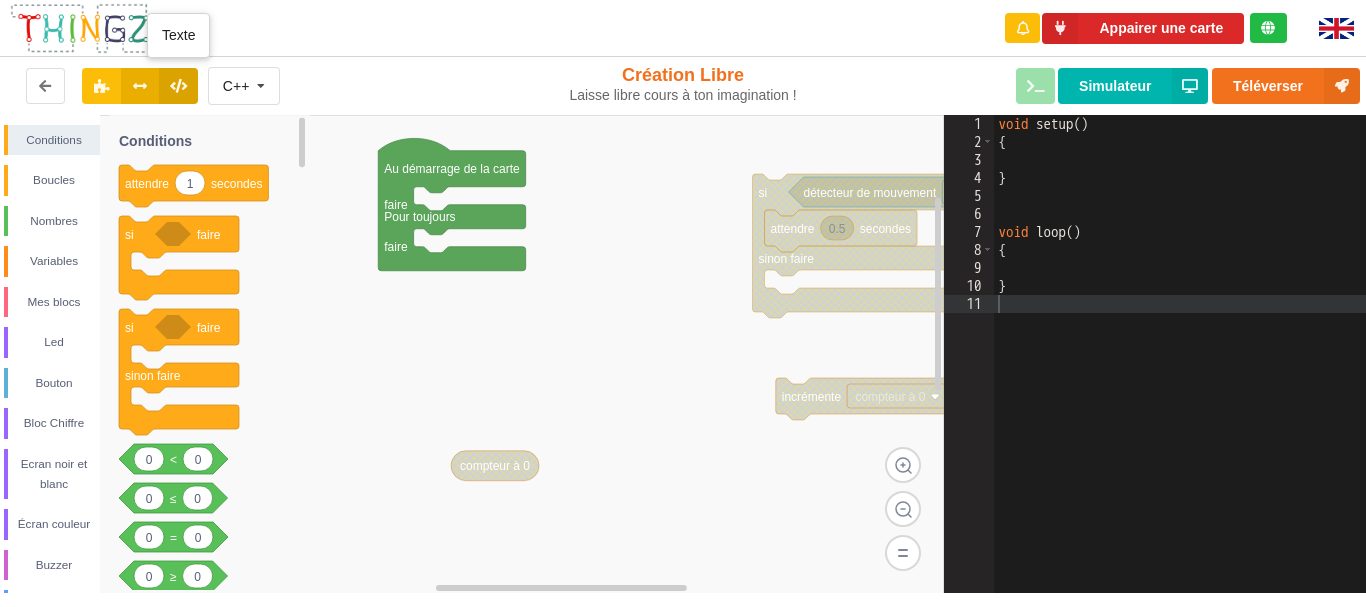 click at bounding box center (178, 85) 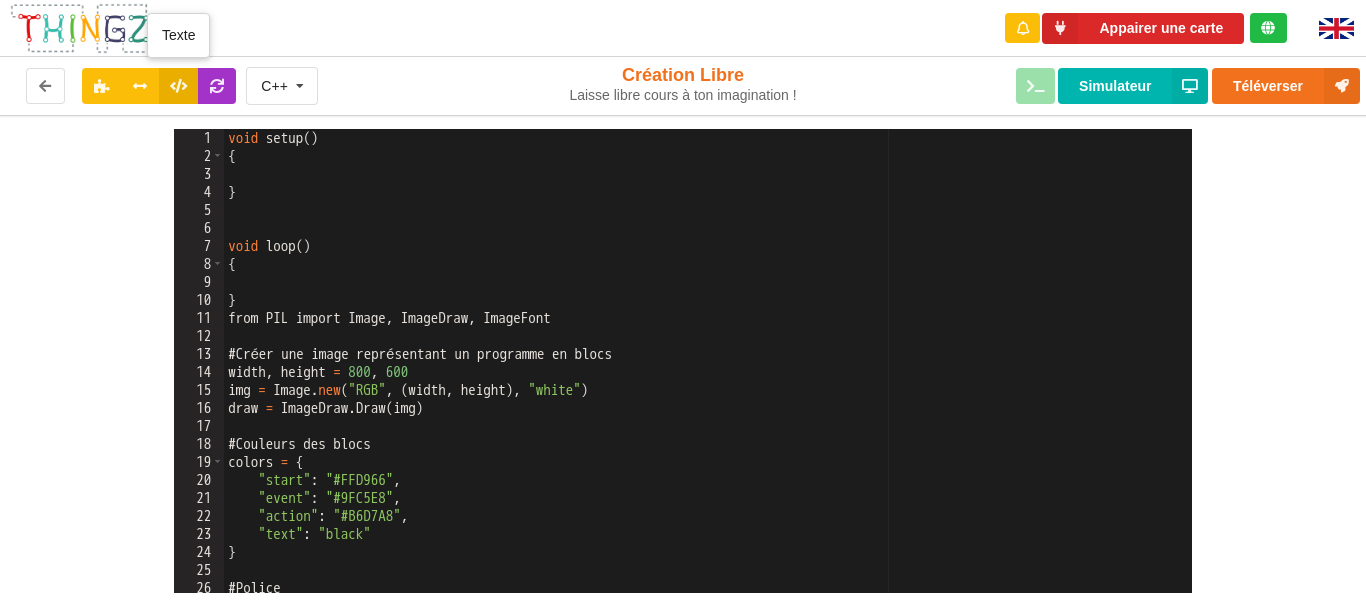 click at bounding box center [178, 85] 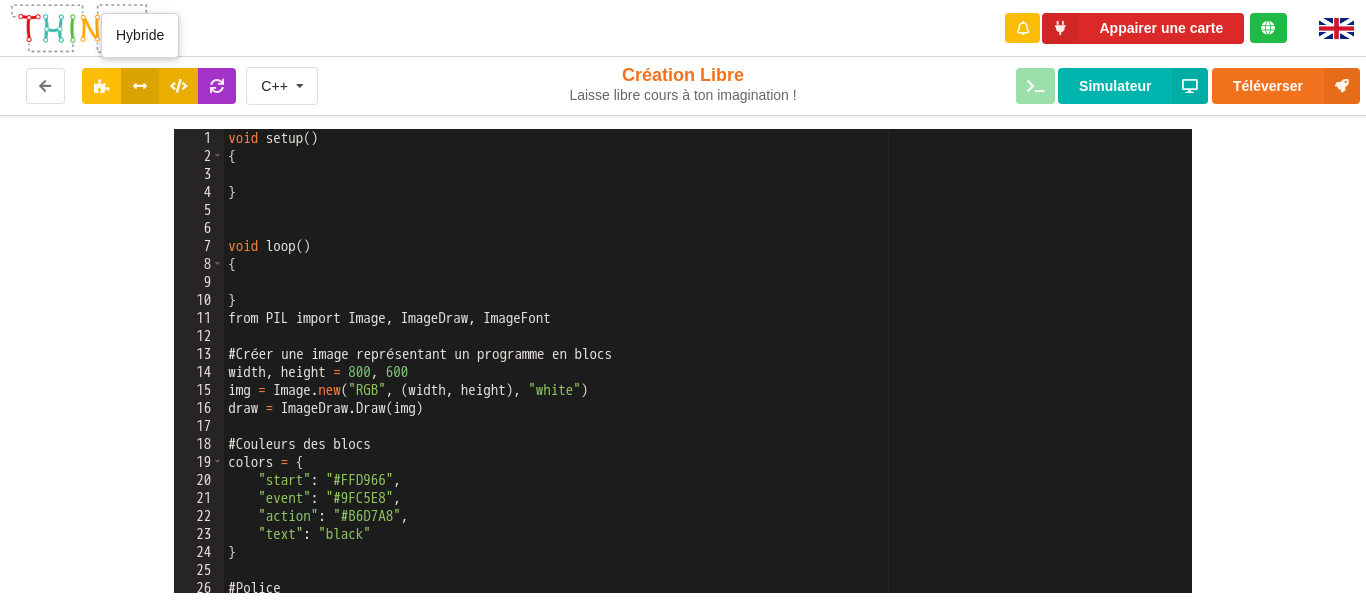 click at bounding box center (140, 85) 